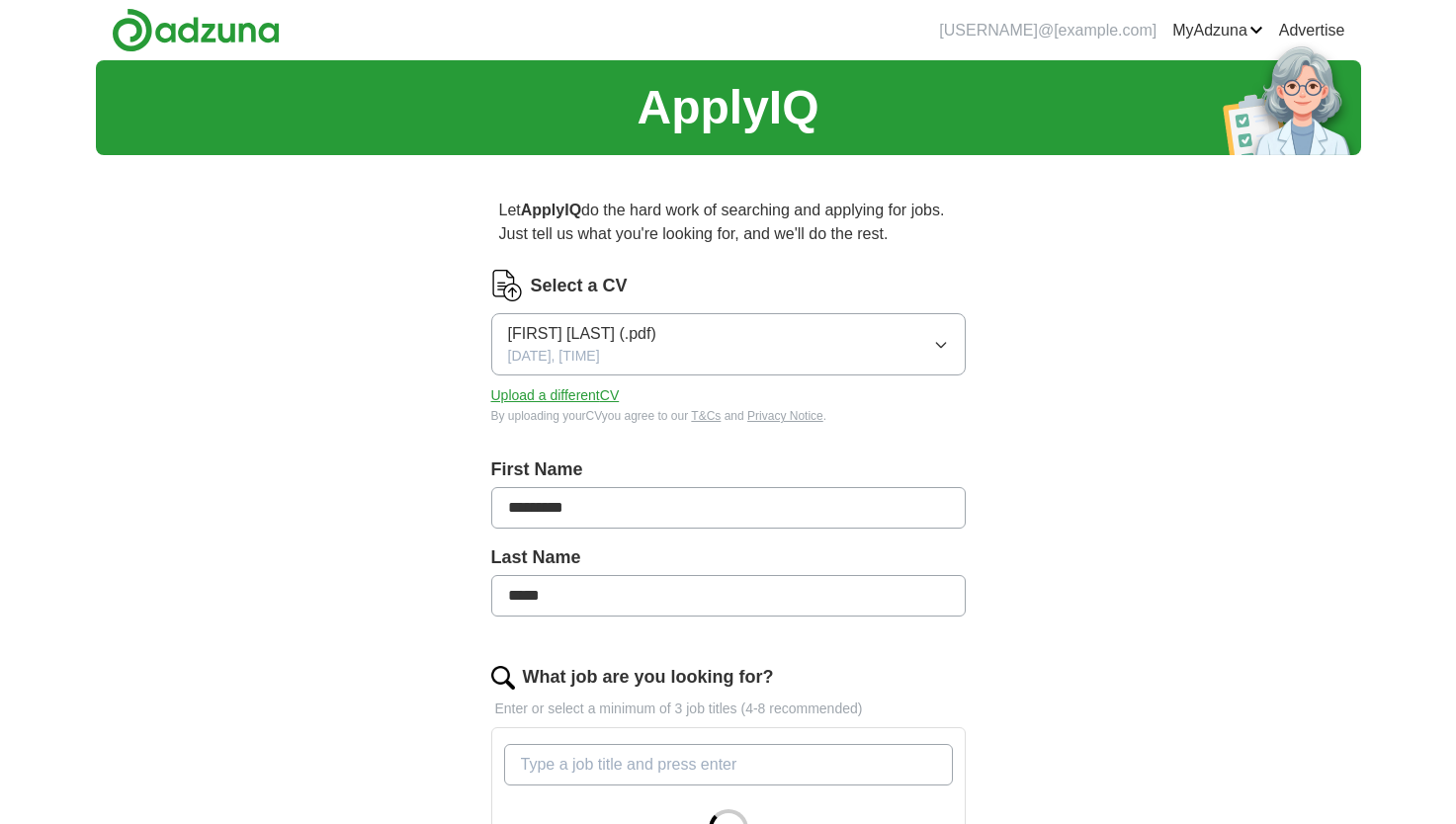 scroll, scrollTop: 0, scrollLeft: 0, axis: both 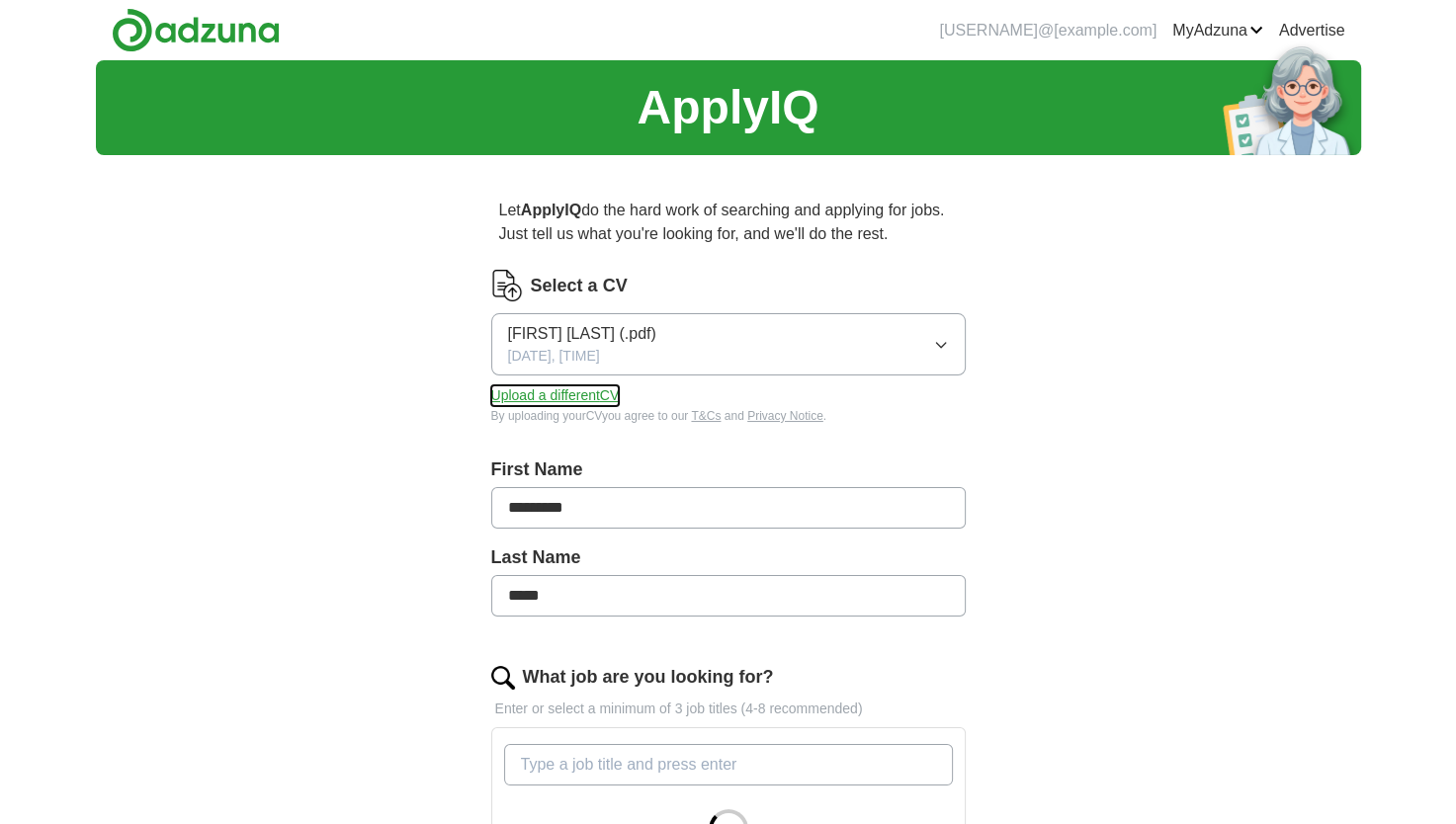 click on "Upload a different  CV" at bounding box center [556, 395] 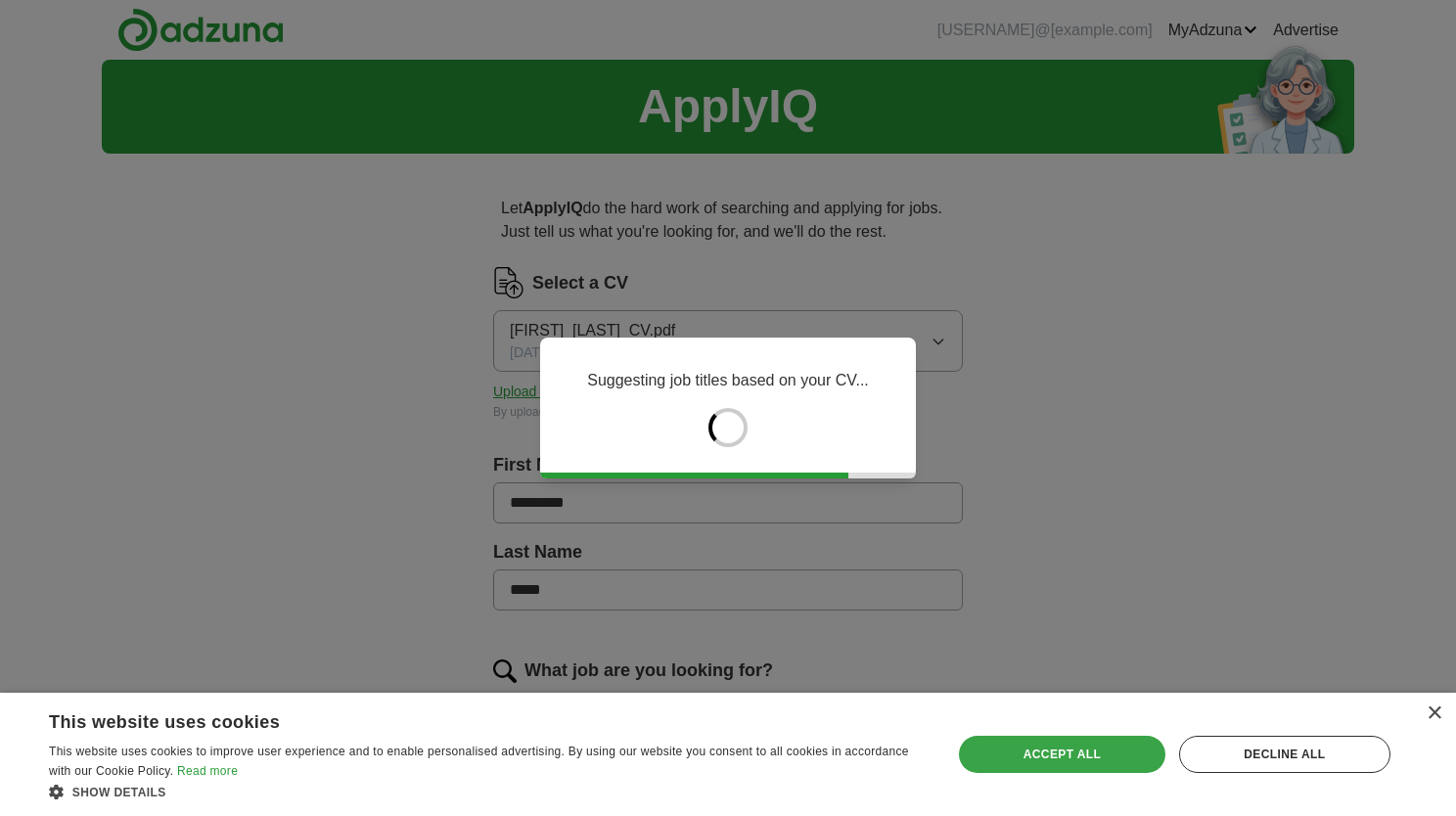 click on "Accept all" at bounding box center (1062, 754) 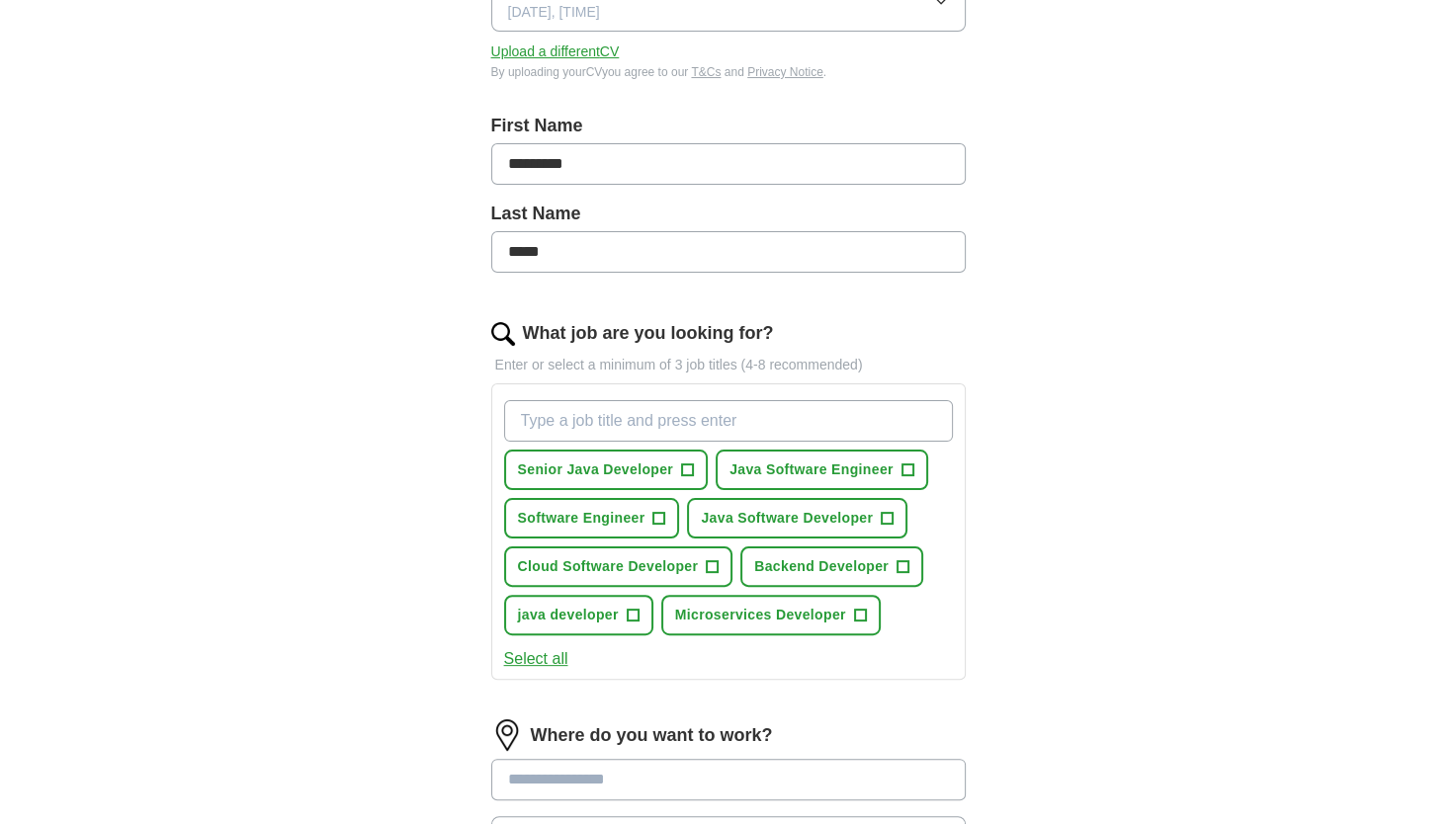 scroll, scrollTop: 344, scrollLeft: 0, axis: vertical 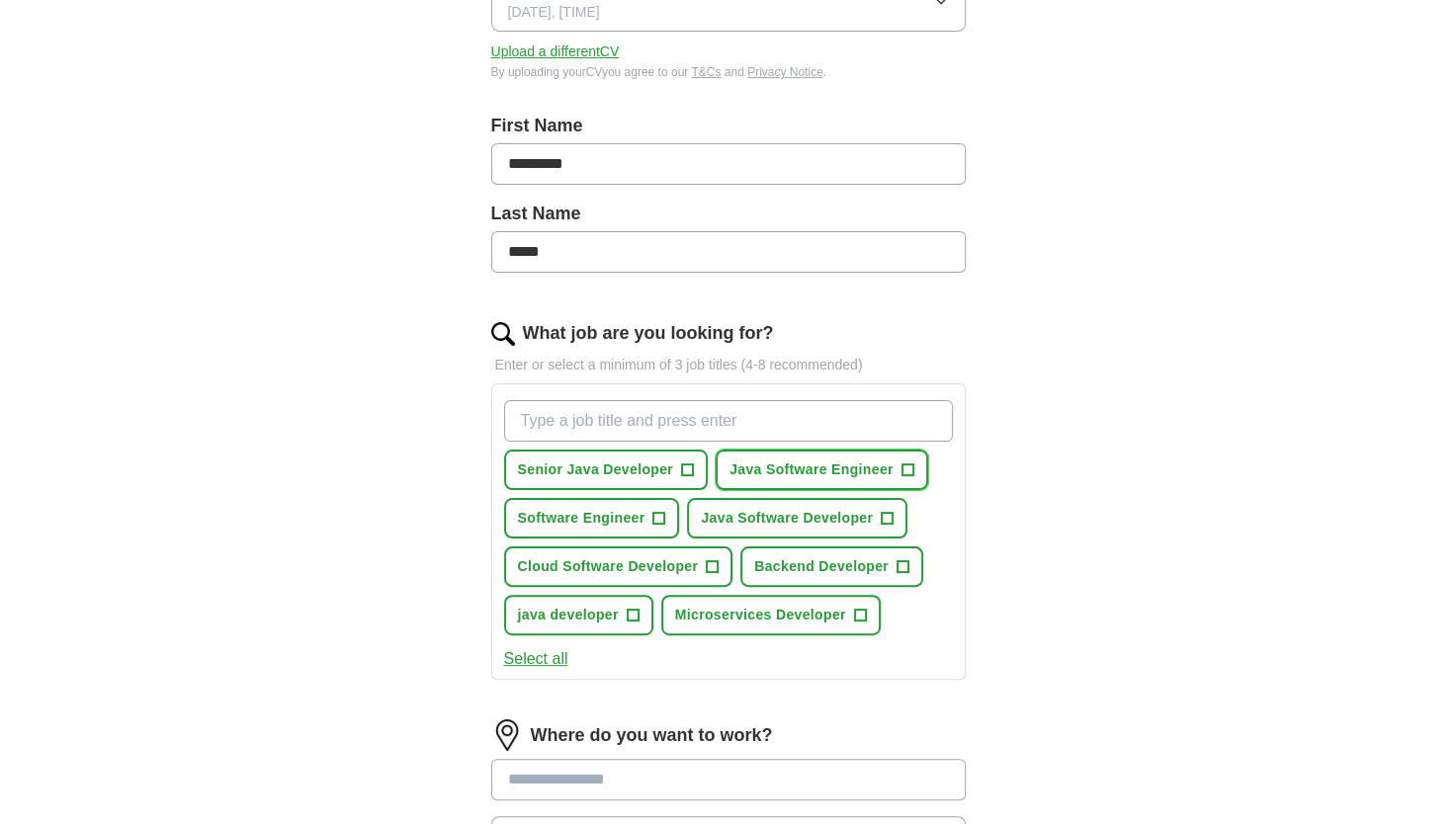 click on "Java Software Engineer" at bounding box center (812, 469) 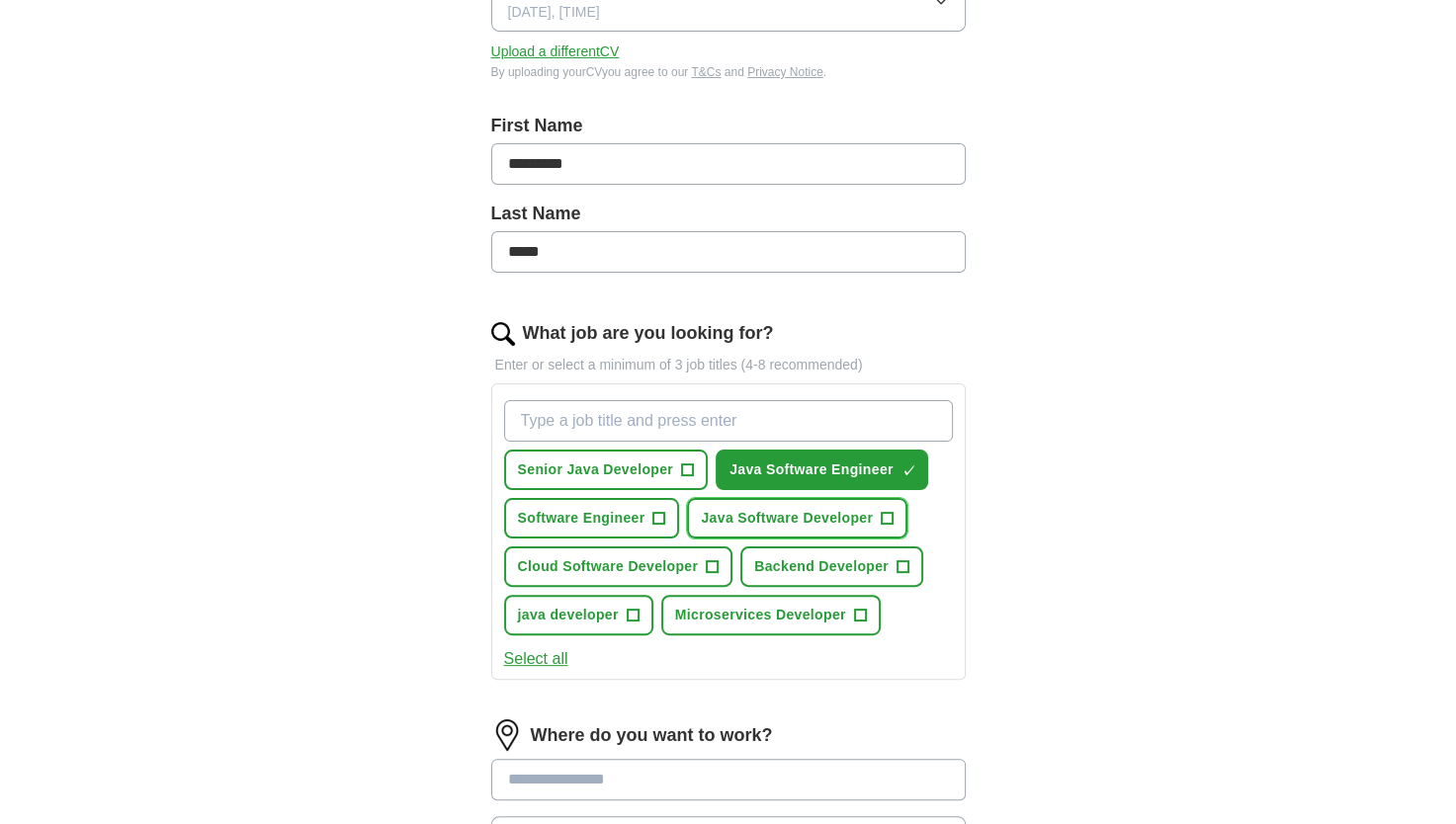 click on "Java Software Developer" at bounding box center [787, 518] 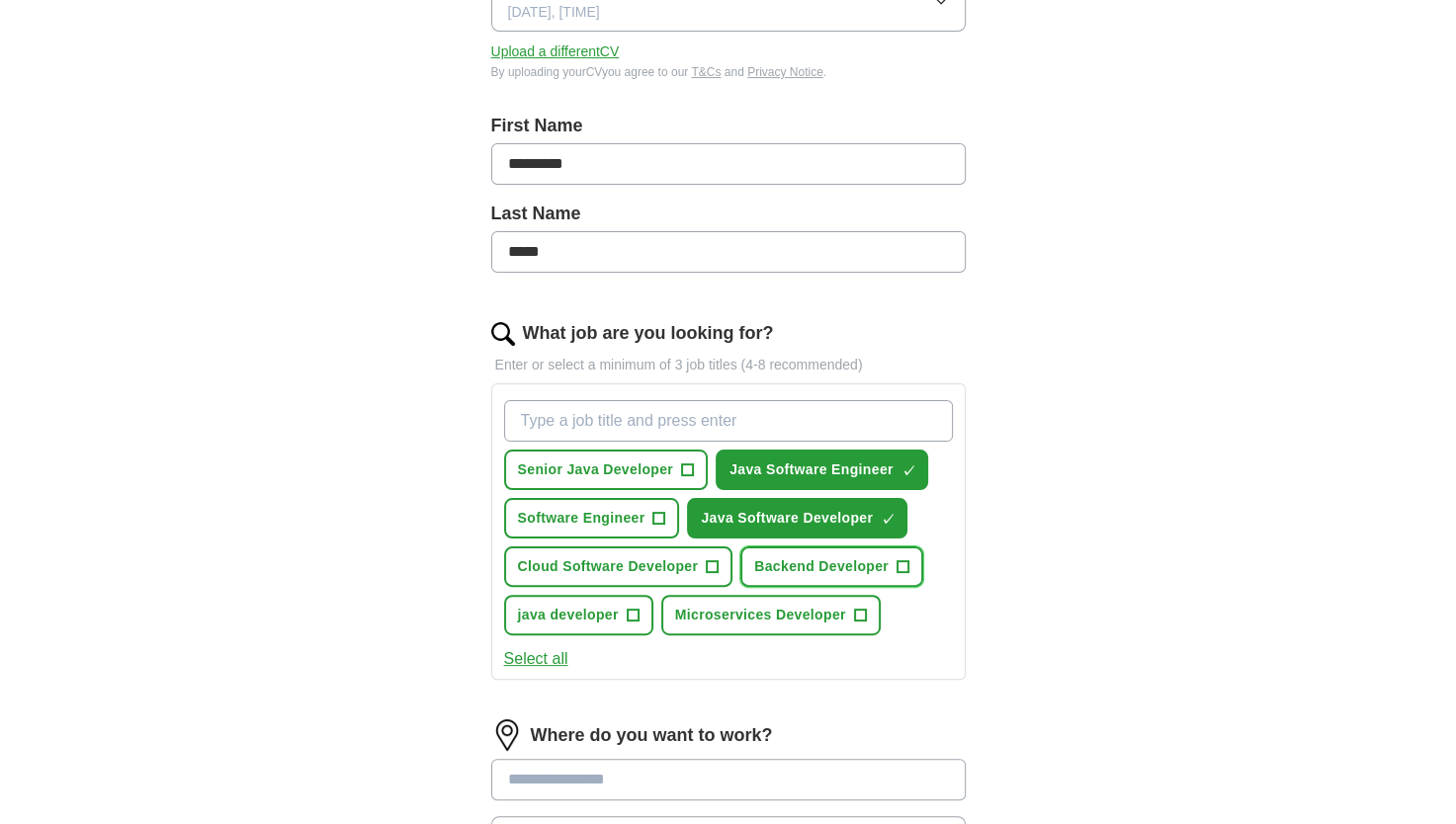 click on "Backend Developer" at bounding box center (821, 566) 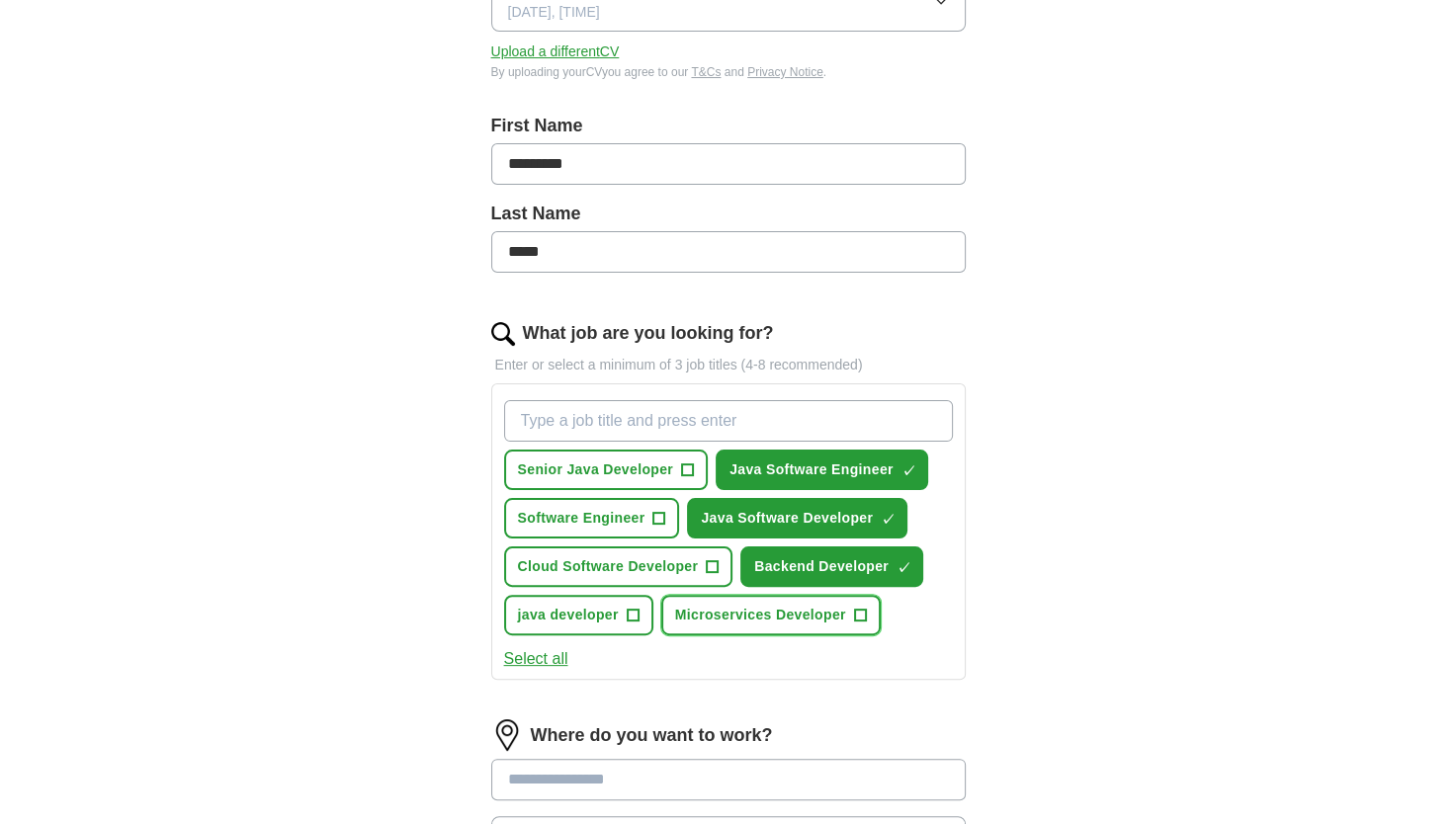 click on "Microservices Developer" at bounding box center (760, 615) 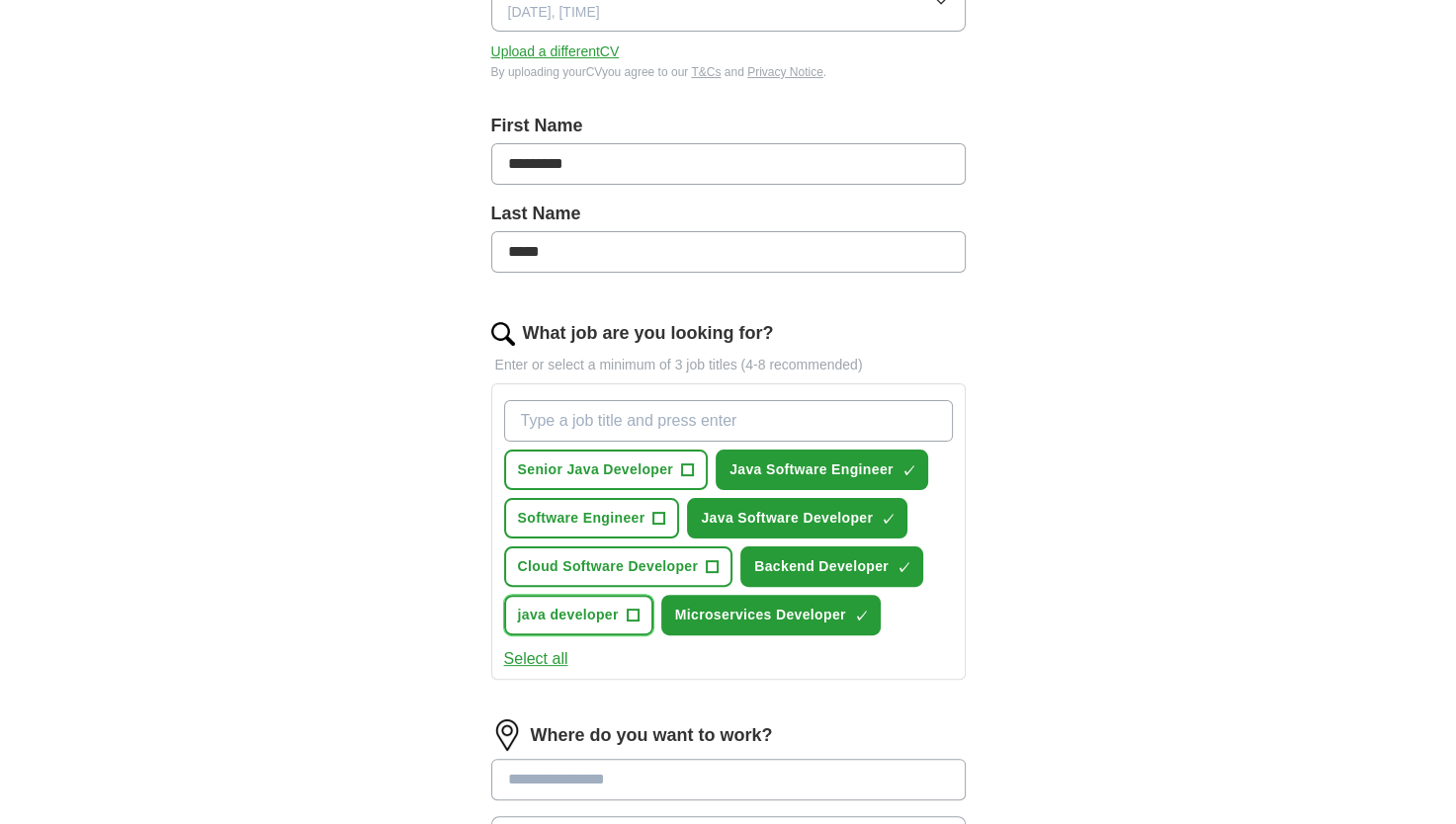 click on "[FIRST] [LAST]" at bounding box center [568, 615] 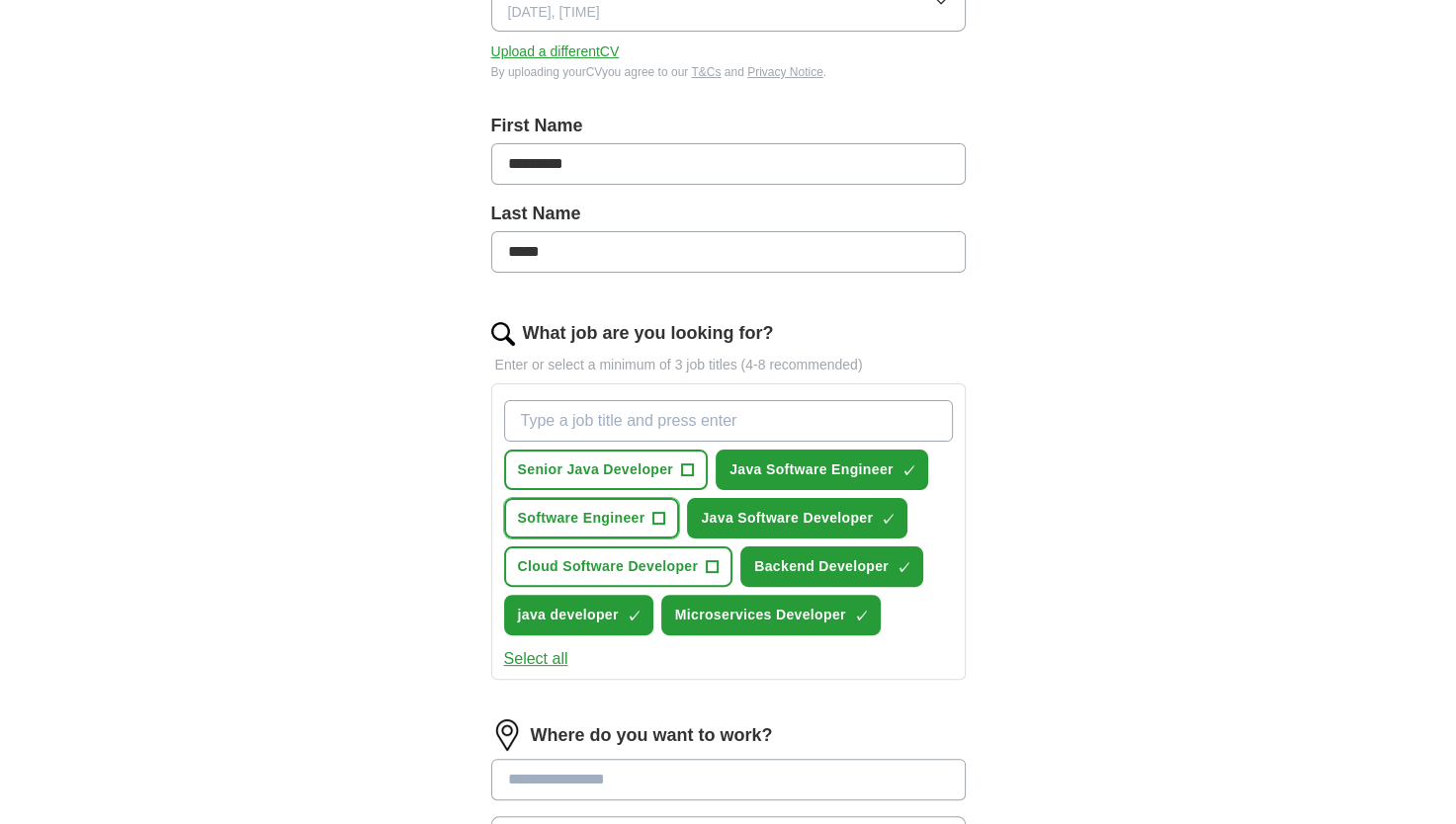 click on "Software Engineer" at bounding box center (581, 518) 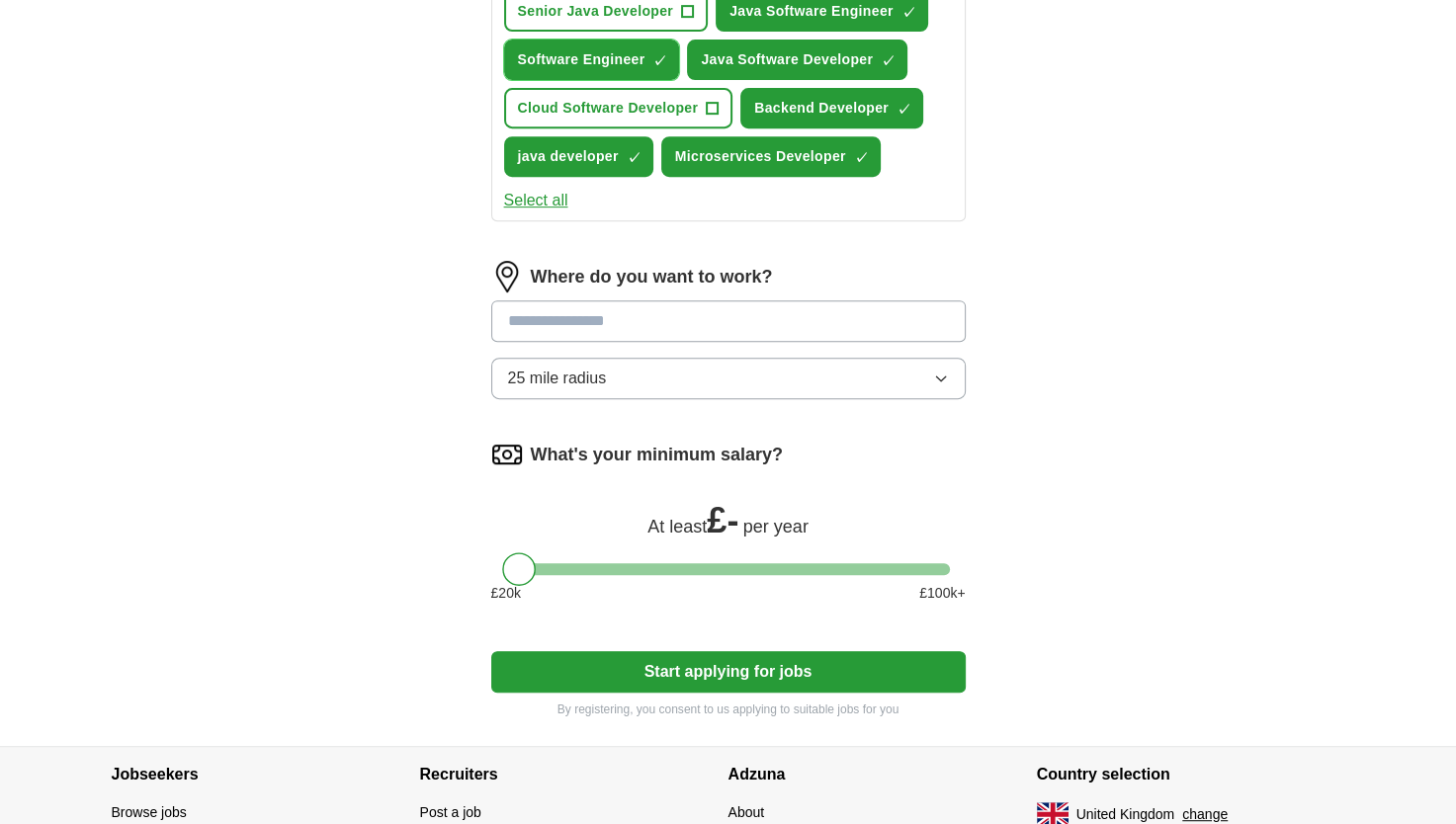 scroll, scrollTop: 805, scrollLeft: 0, axis: vertical 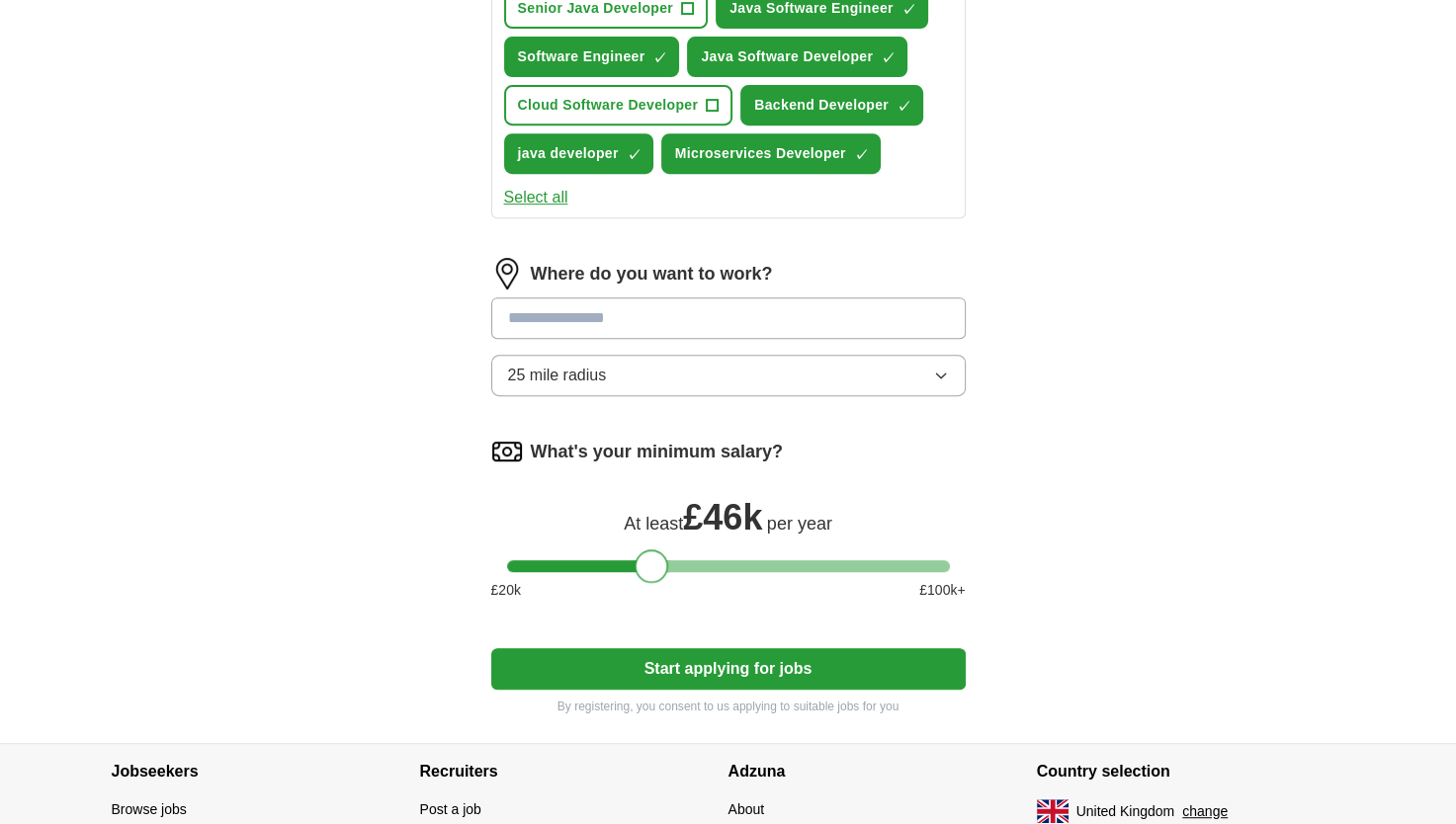 drag, startPoint x: 521, startPoint y: 563, endPoint x: 654, endPoint y: 555, distance: 133.24038 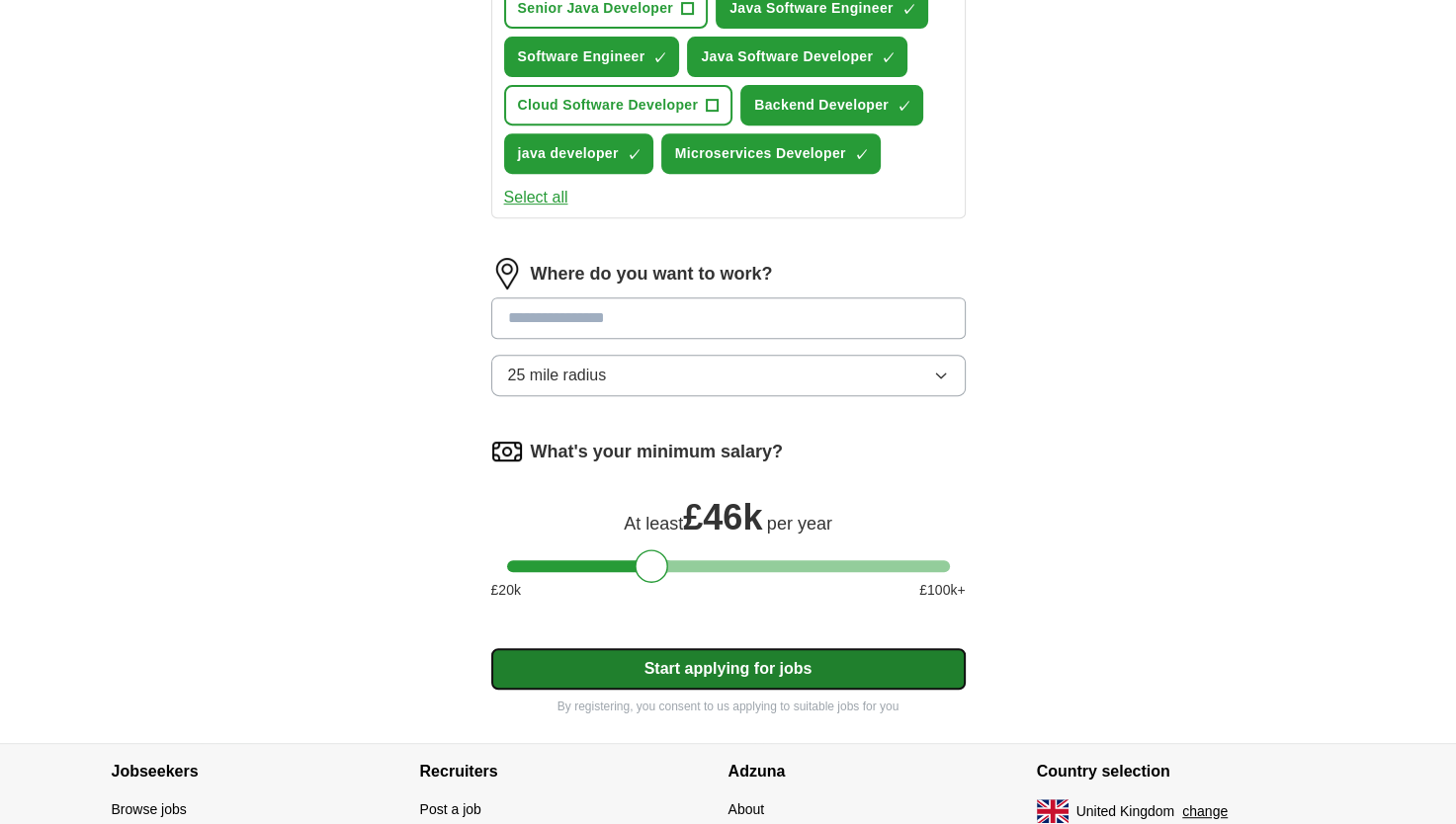 click on "Start applying for jobs" at bounding box center (728, 669) 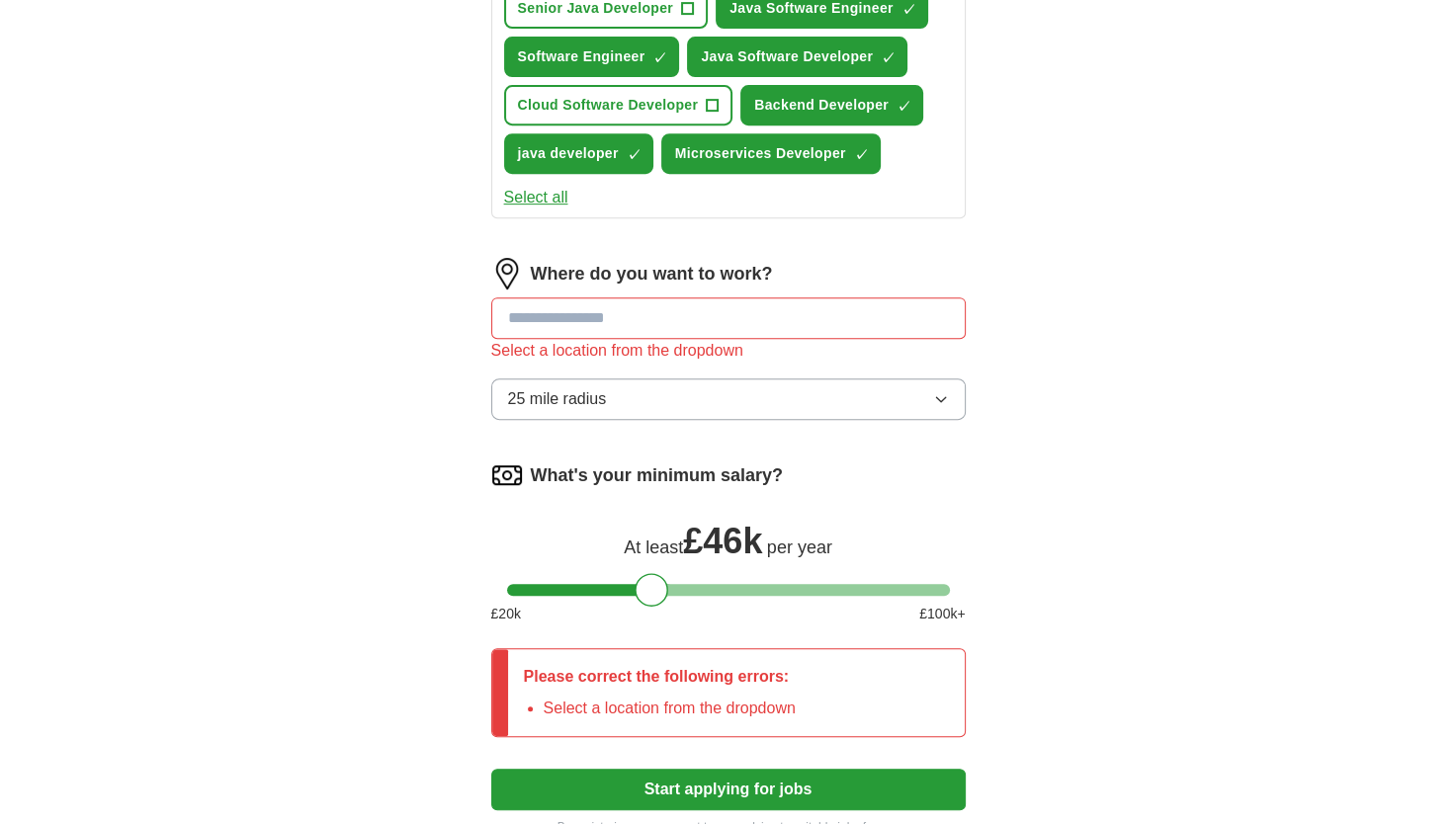 click at bounding box center [728, 318] 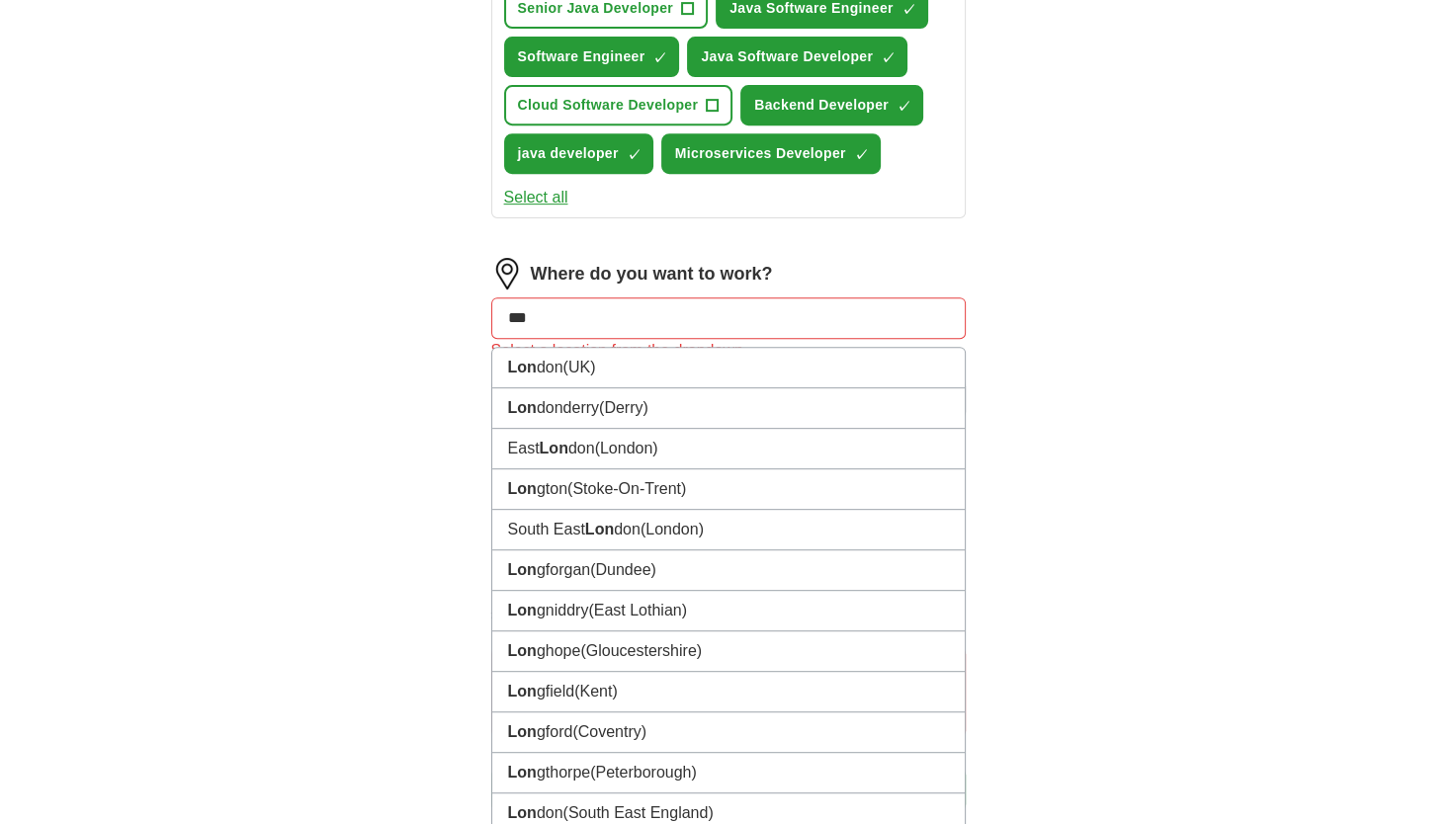 type on "****" 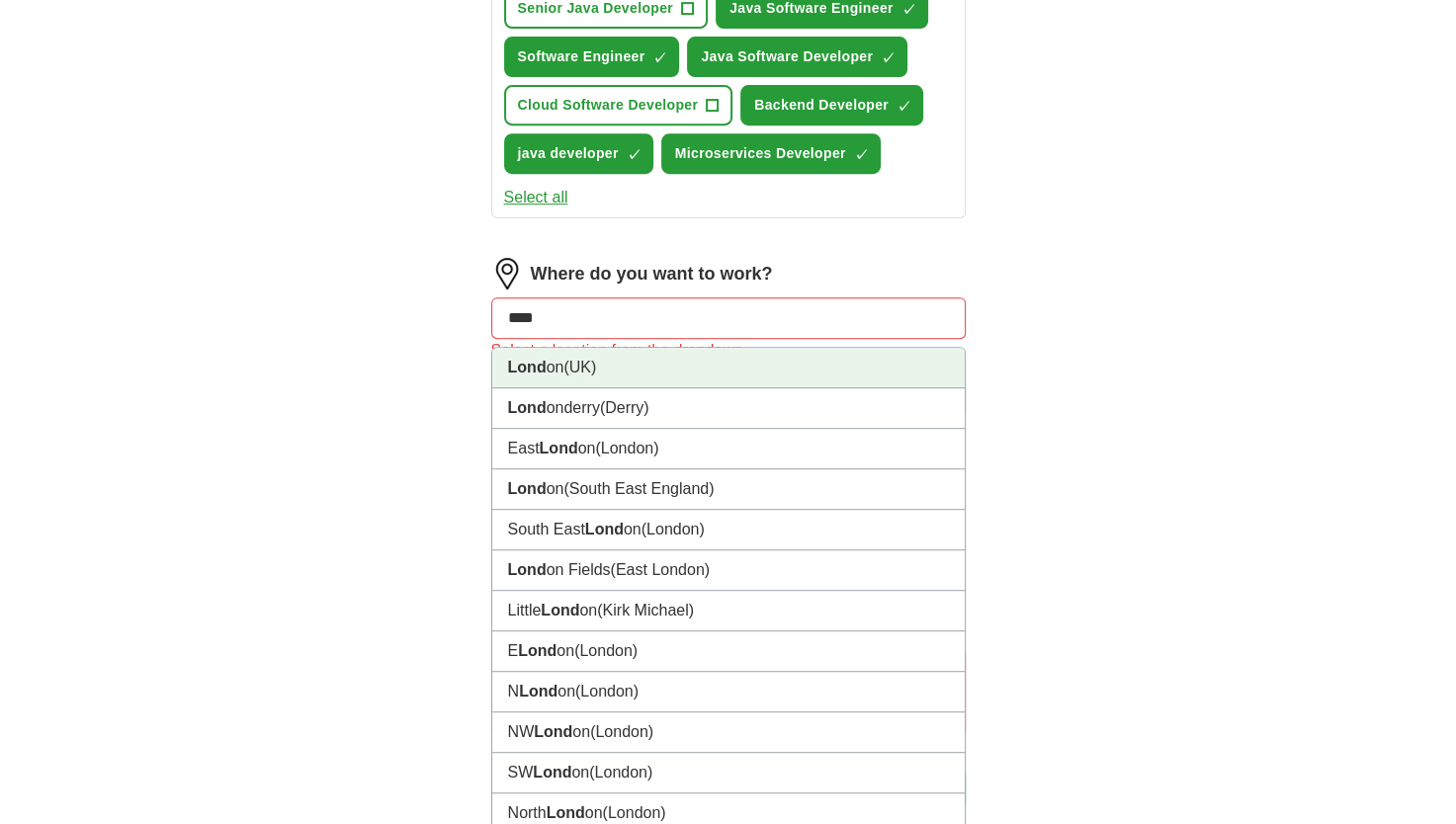 click on "Lond on  (UK)" at bounding box center (728, 368) 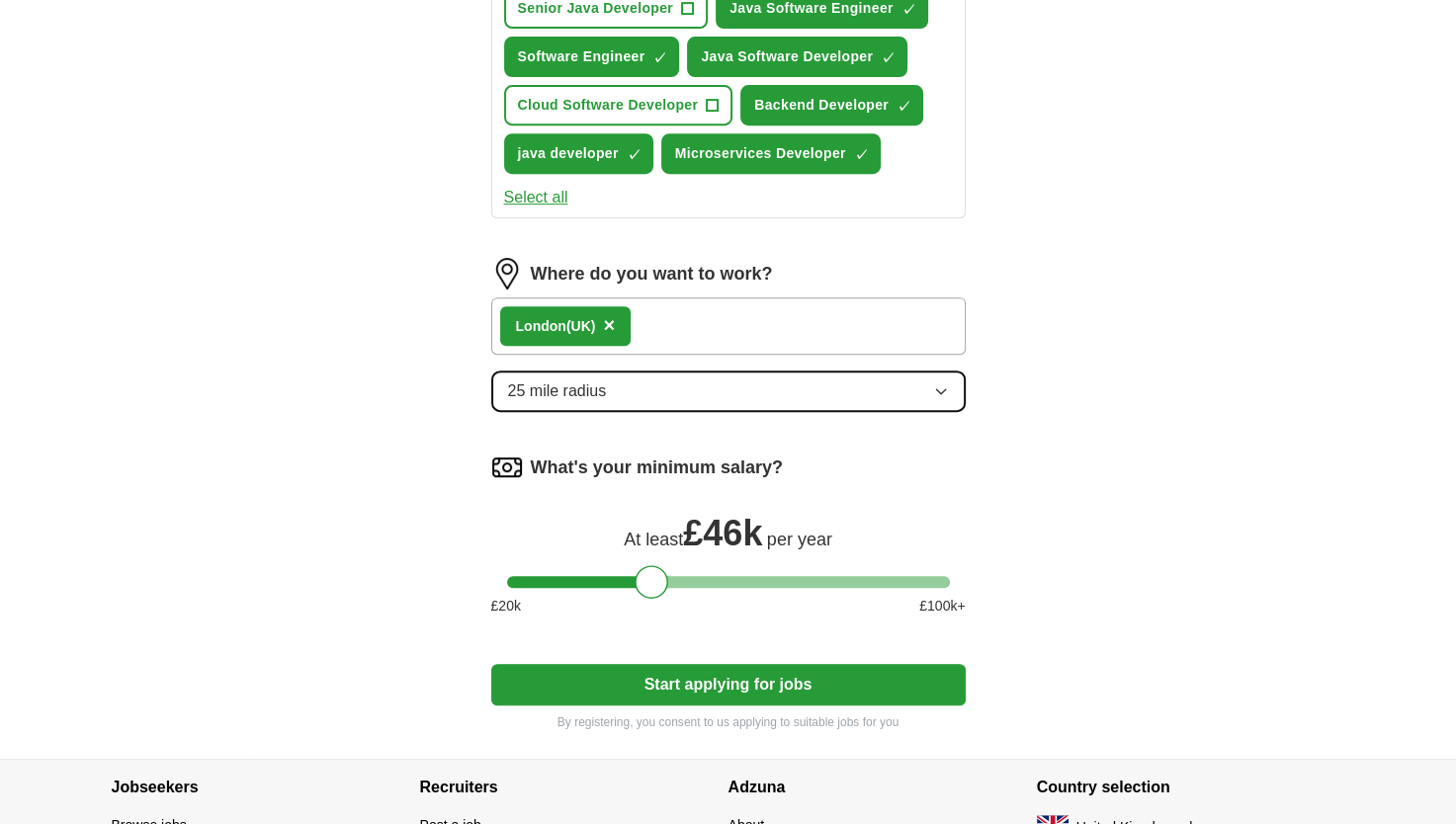 click on "25 mile radius" at bounding box center [728, 391] 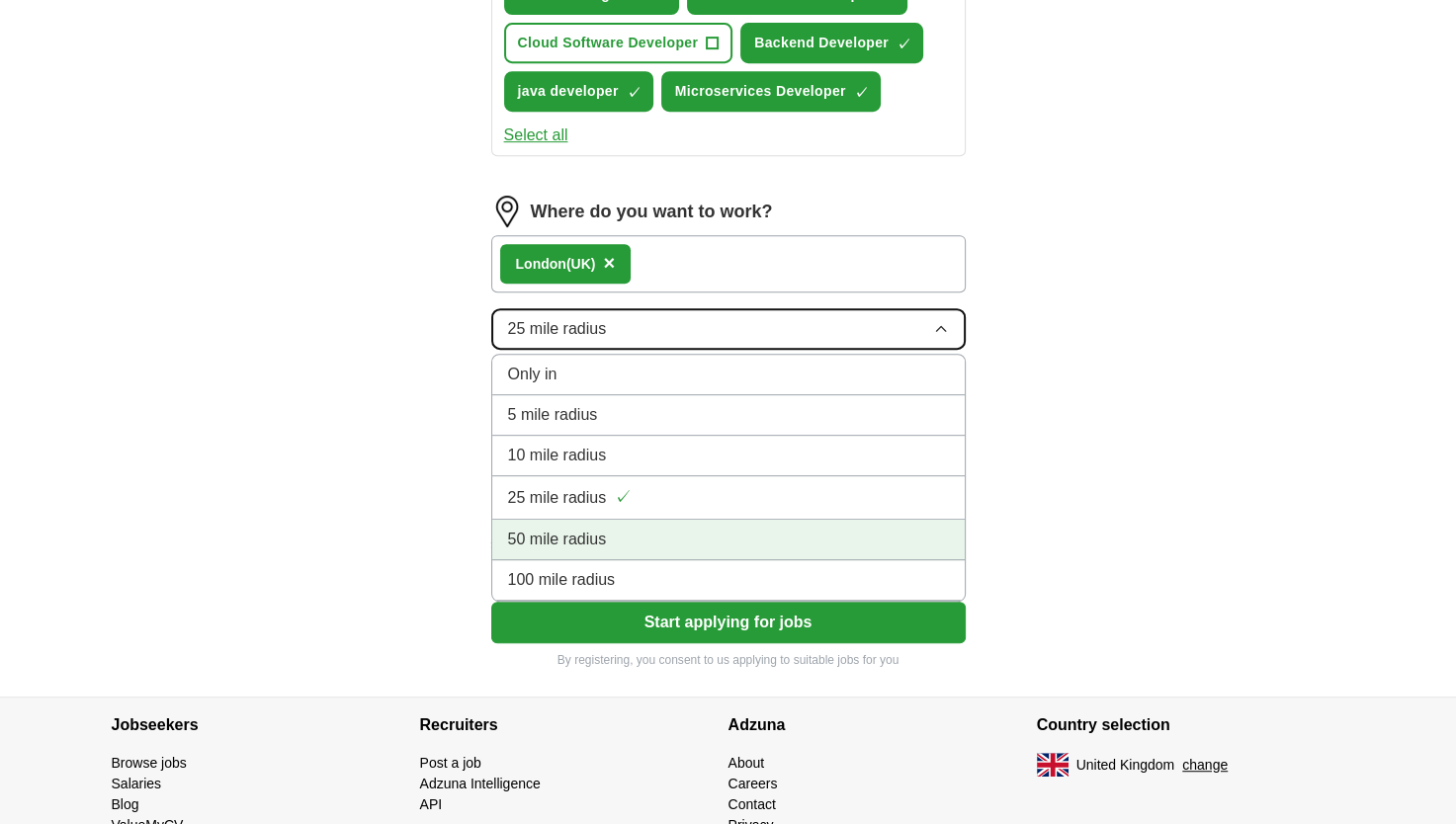 scroll, scrollTop: 873, scrollLeft: 0, axis: vertical 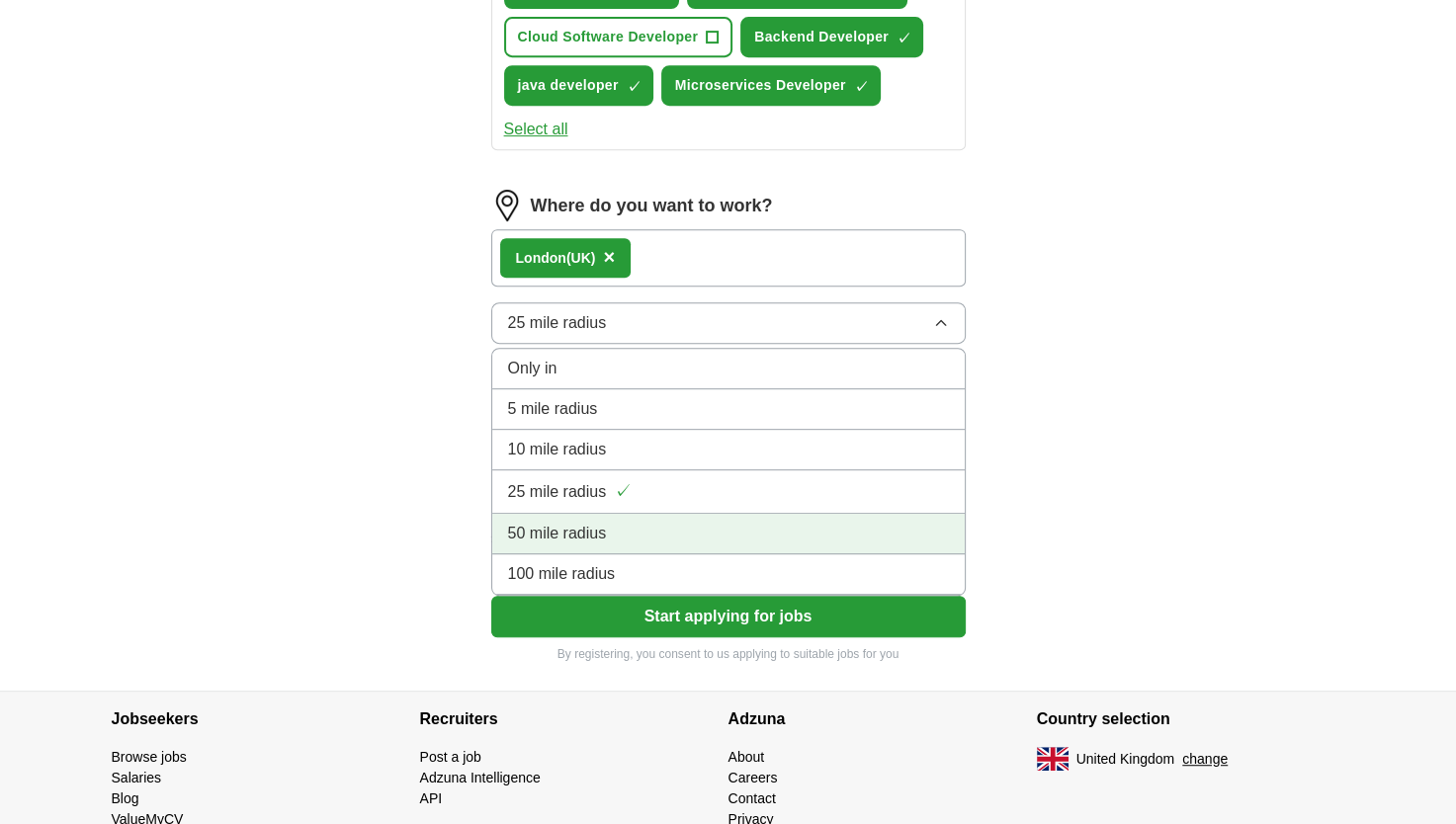 click on "100 mile radius" at bounding box center (728, 574) 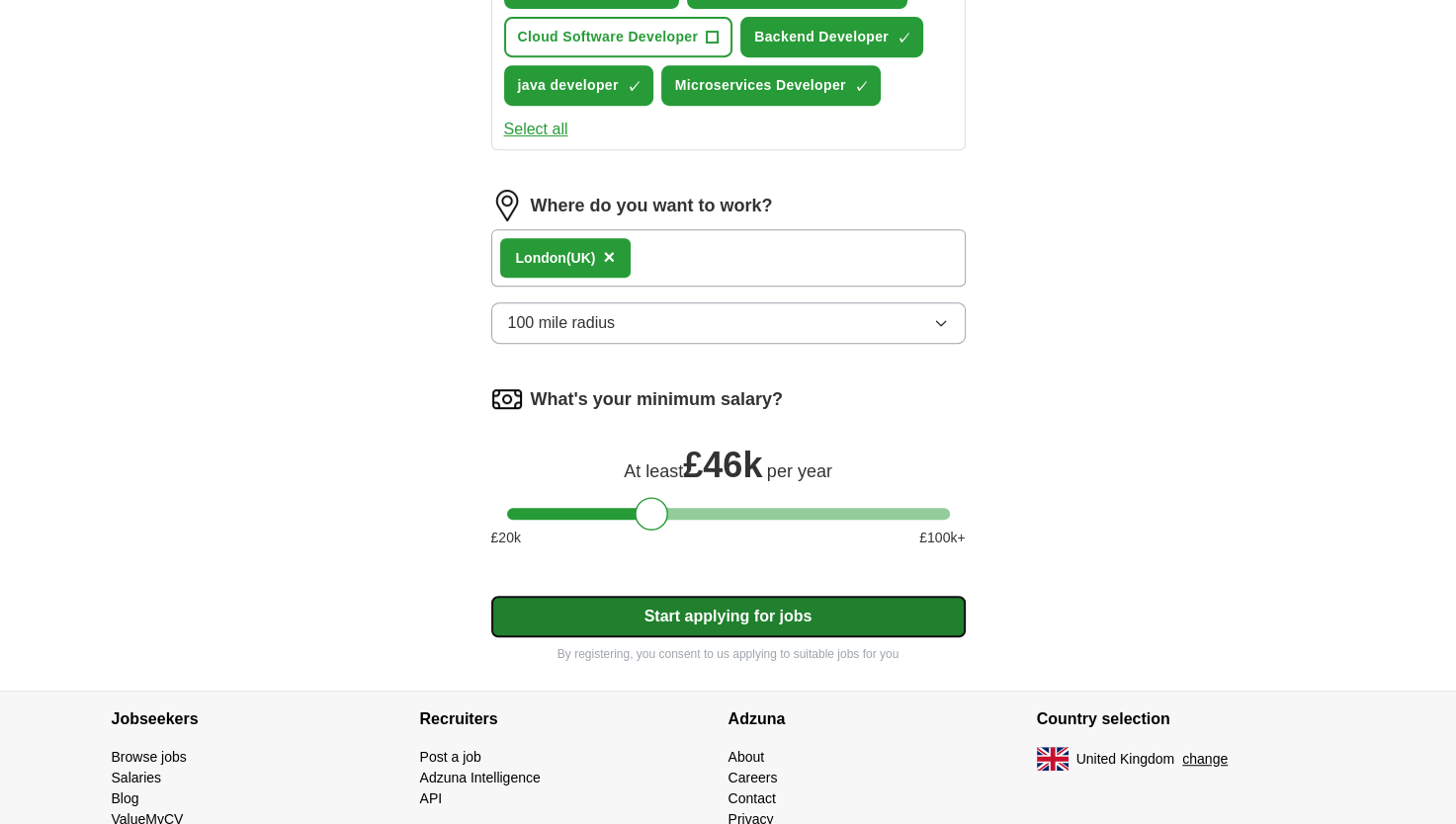 click on "Start applying for jobs" at bounding box center [728, 617] 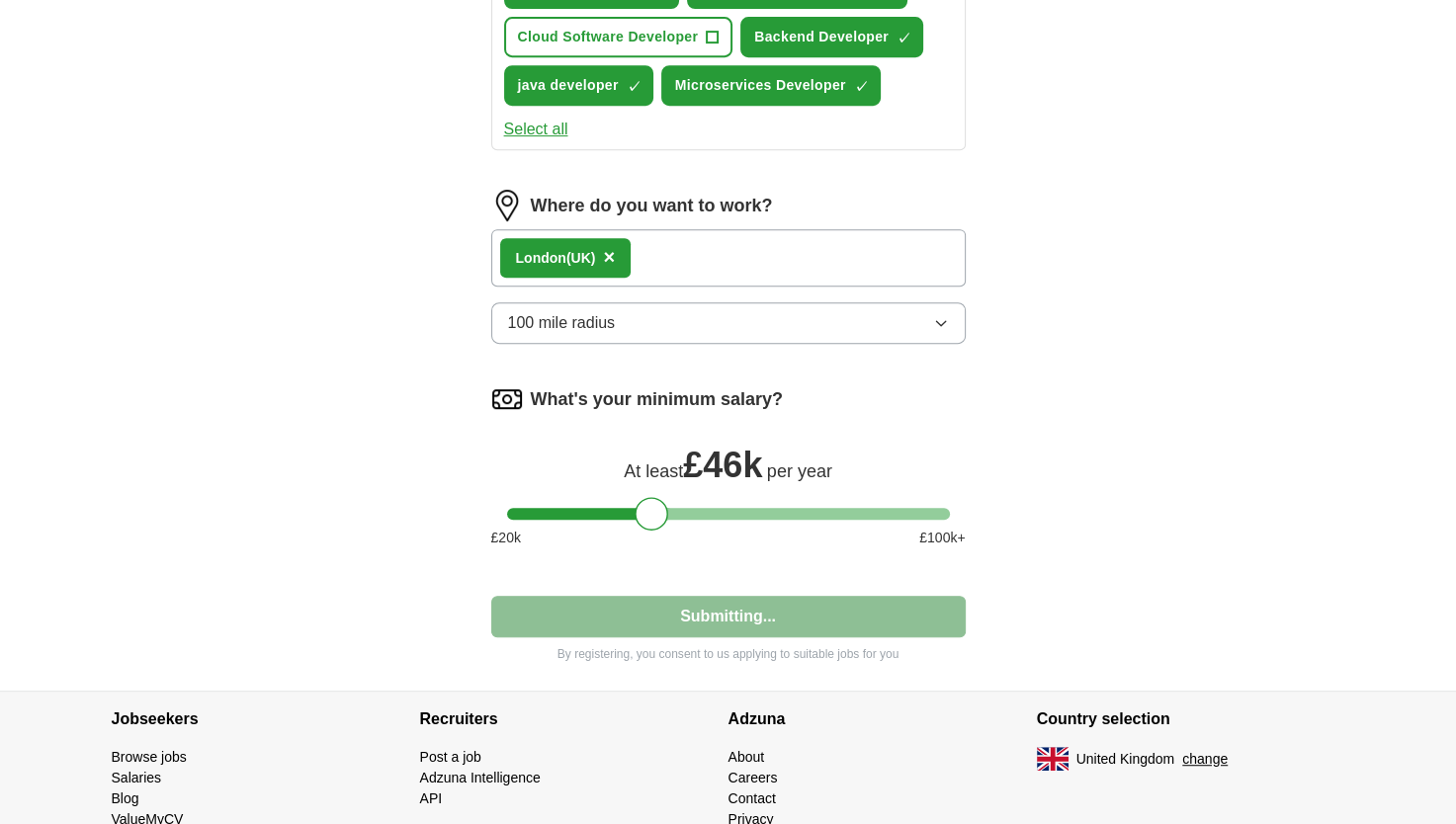 select on "**" 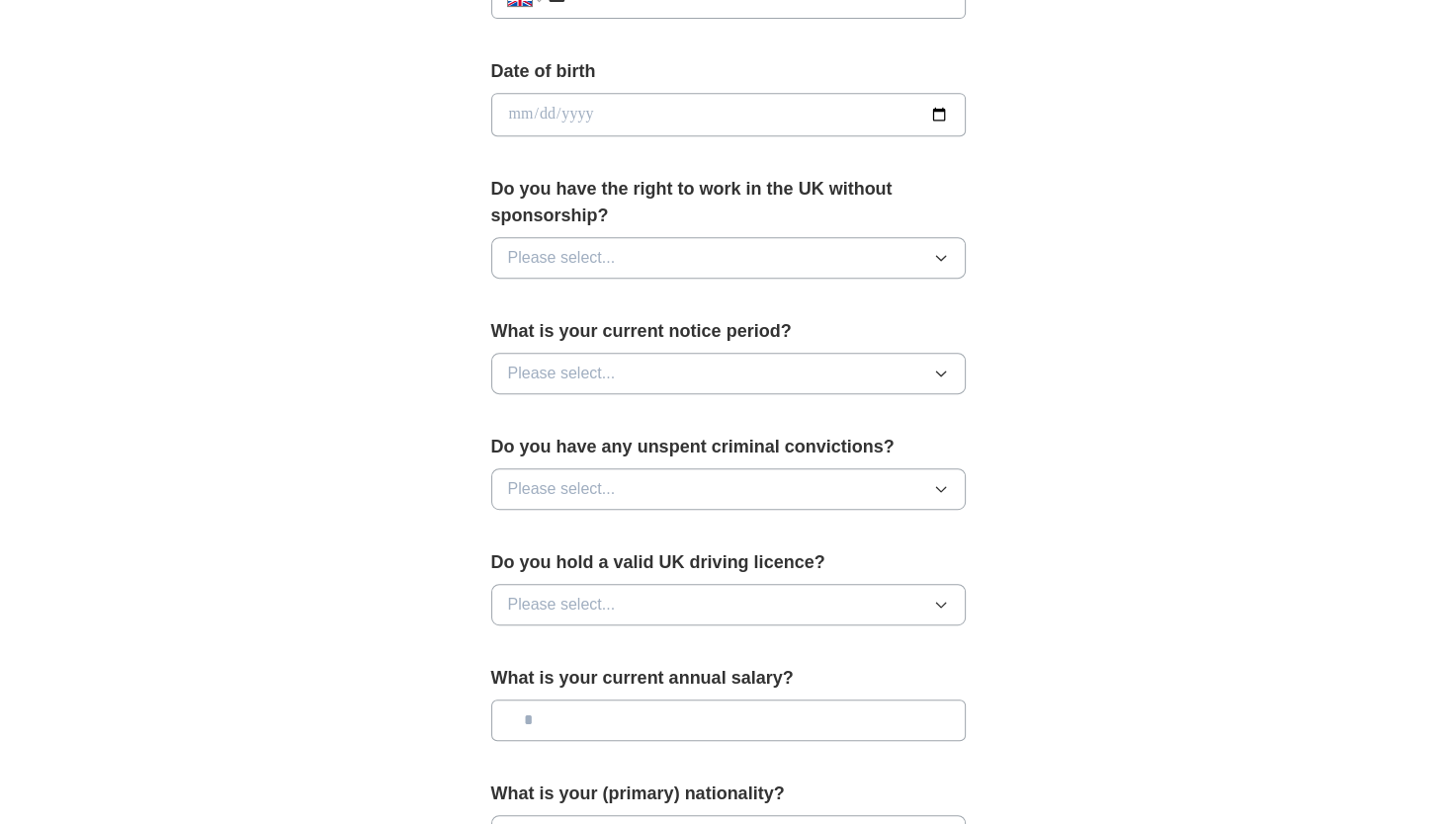 scroll, scrollTop: 0, scrollLeft: 0, axis: both 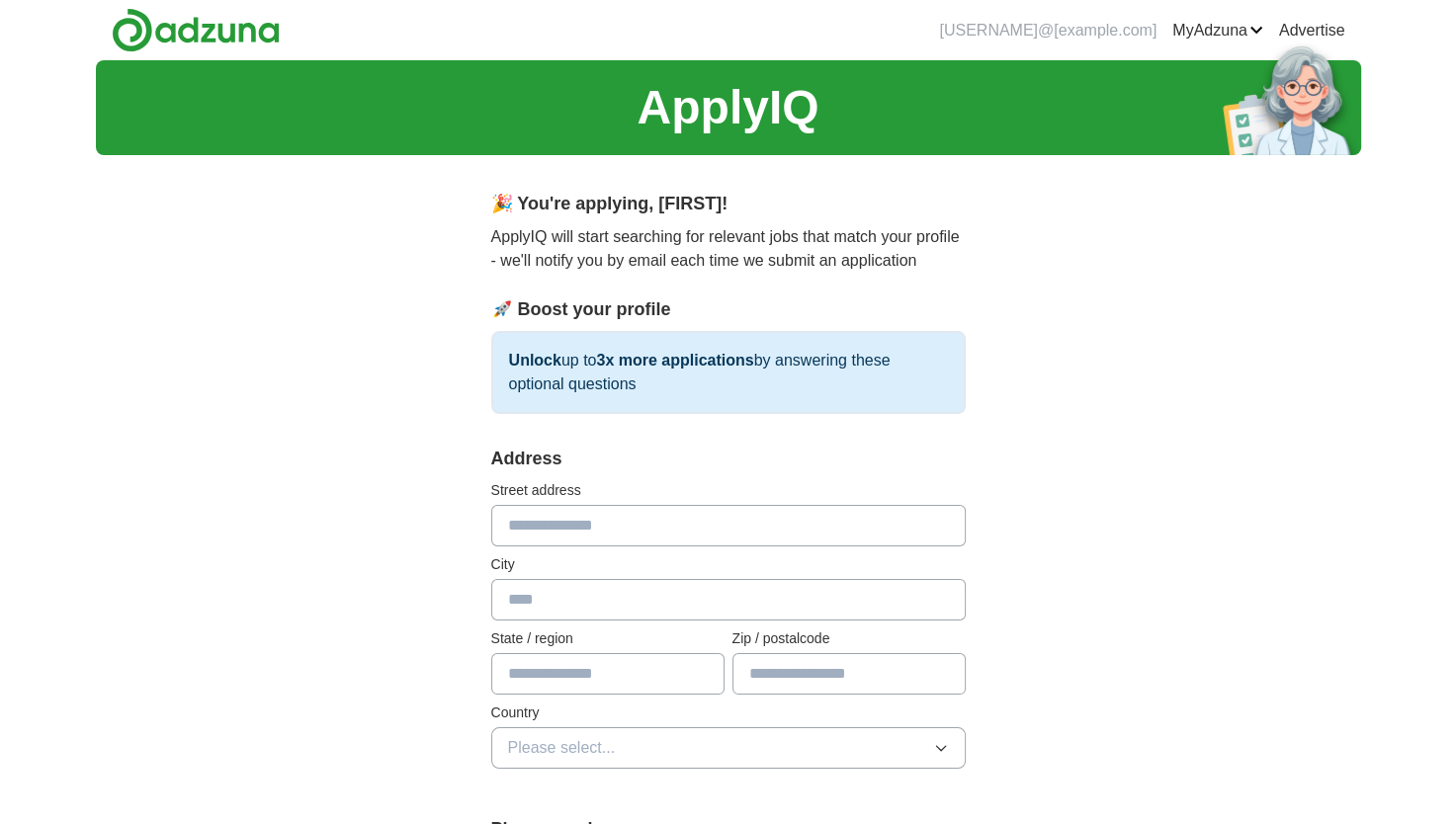 click at bounding box center (728, 526) 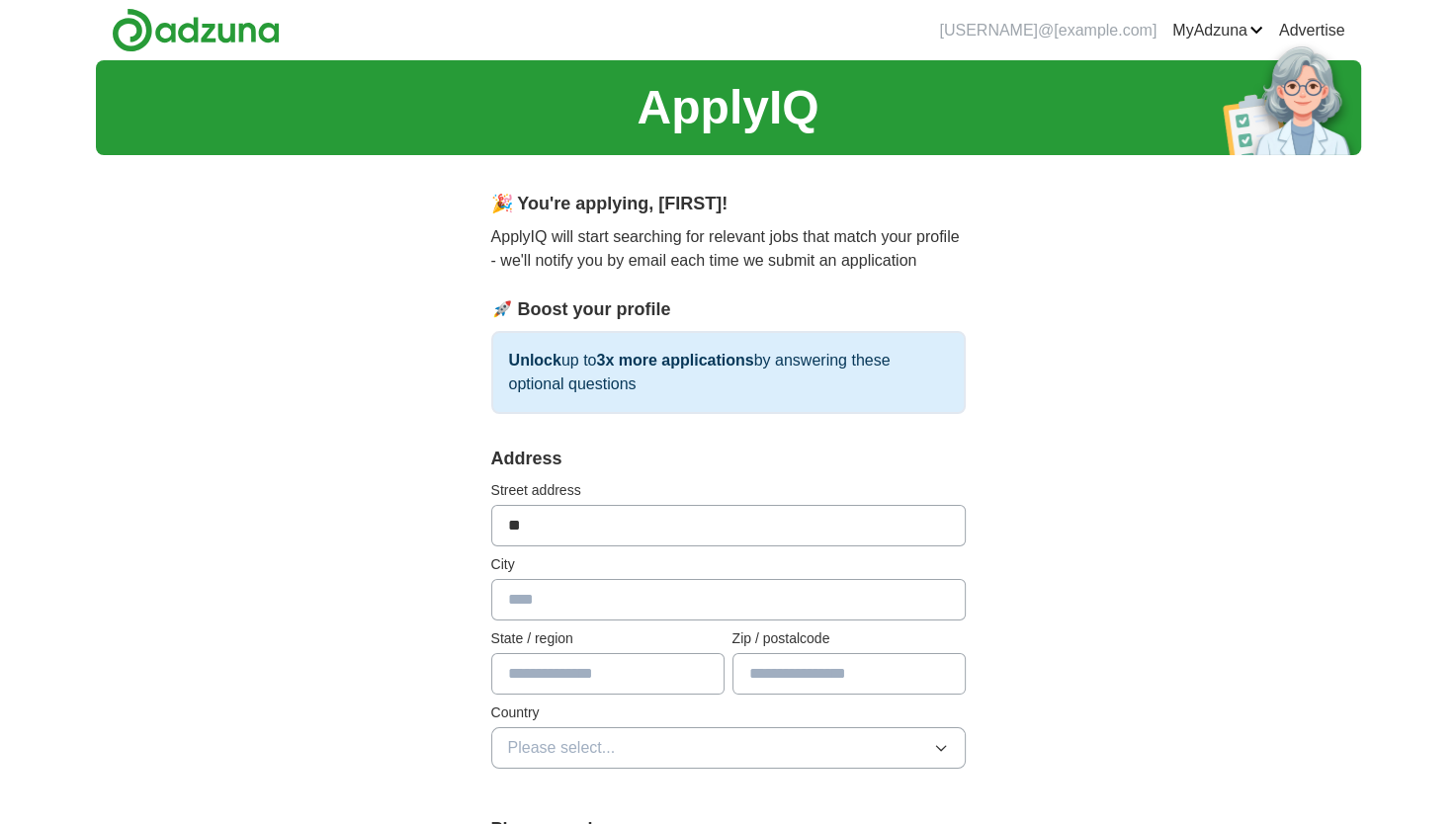 type on "*********" 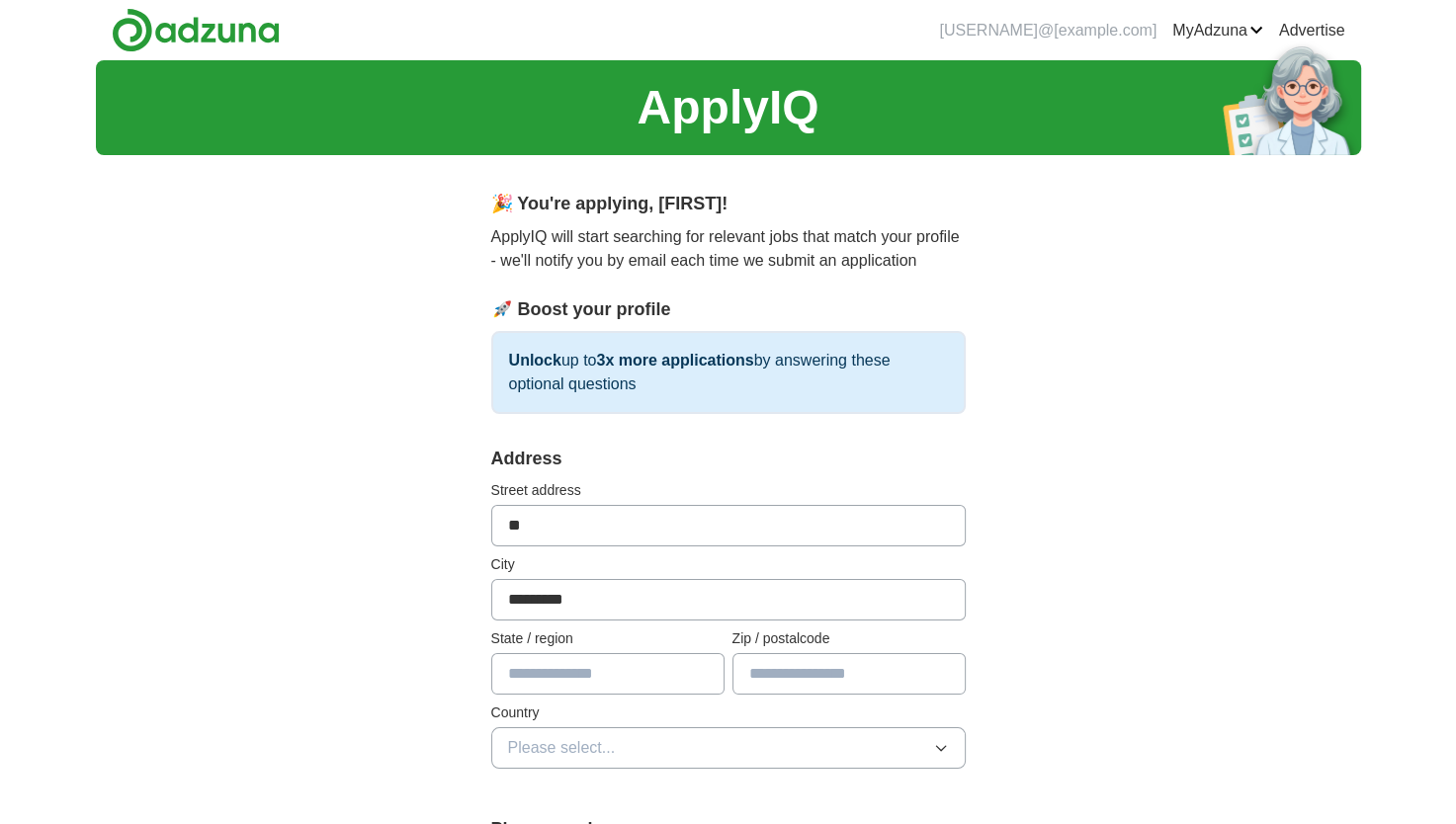type on "*******" 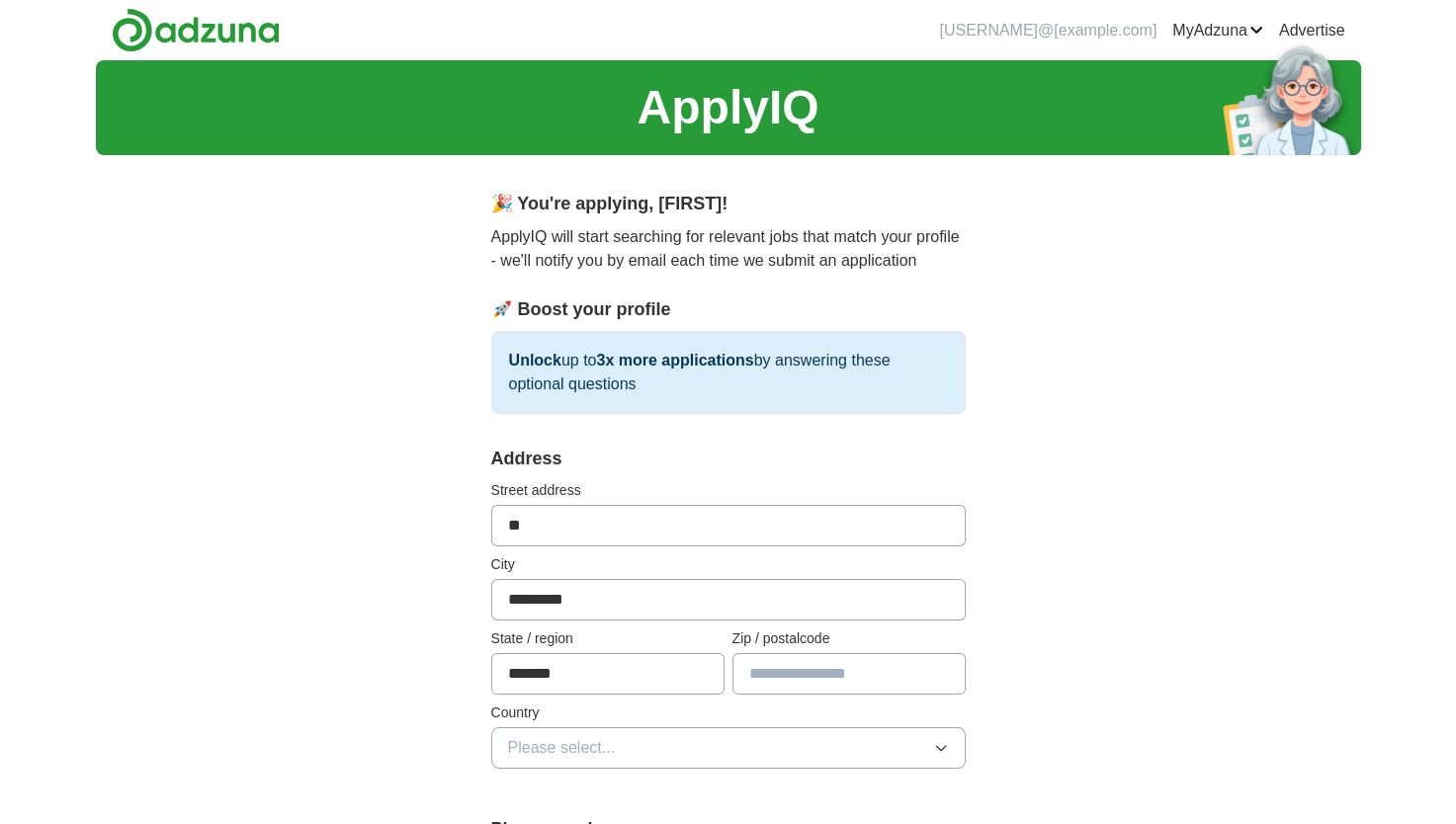 type on "*******" 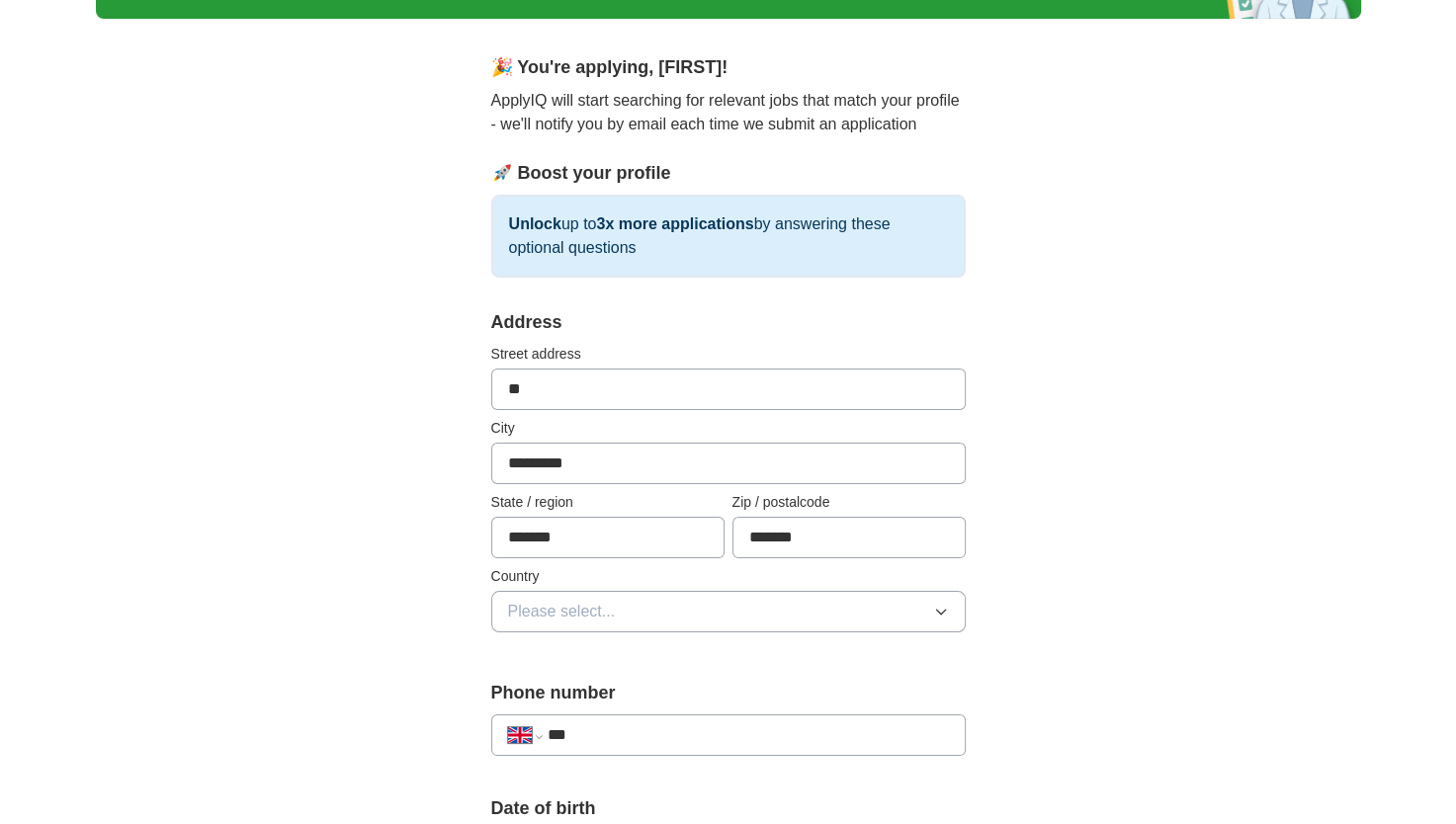 scroll, scrollTop: 137, scrollLeft: 0, axis: vertical 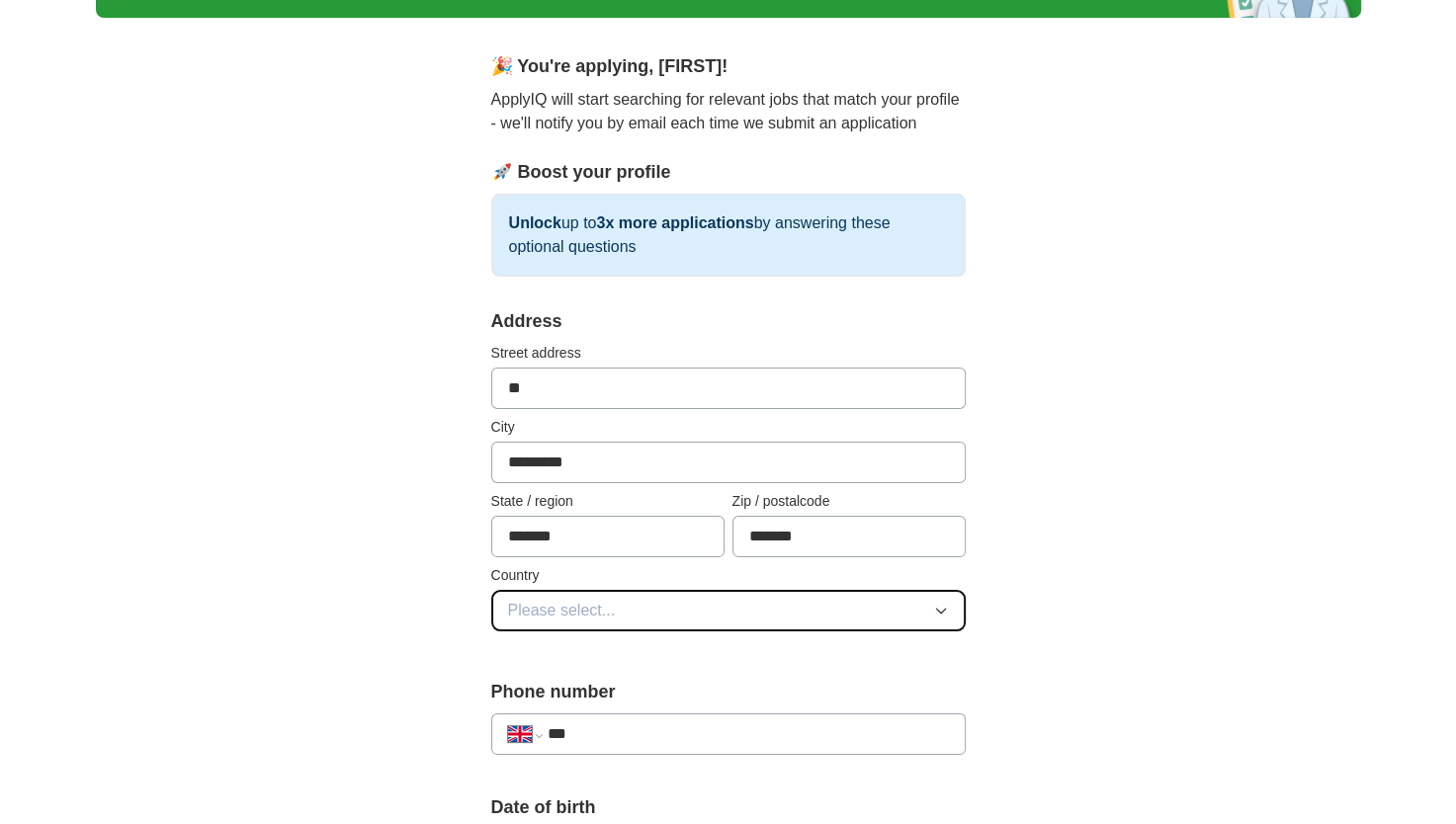 click on "Please select..." at bounding box center [728, 611] 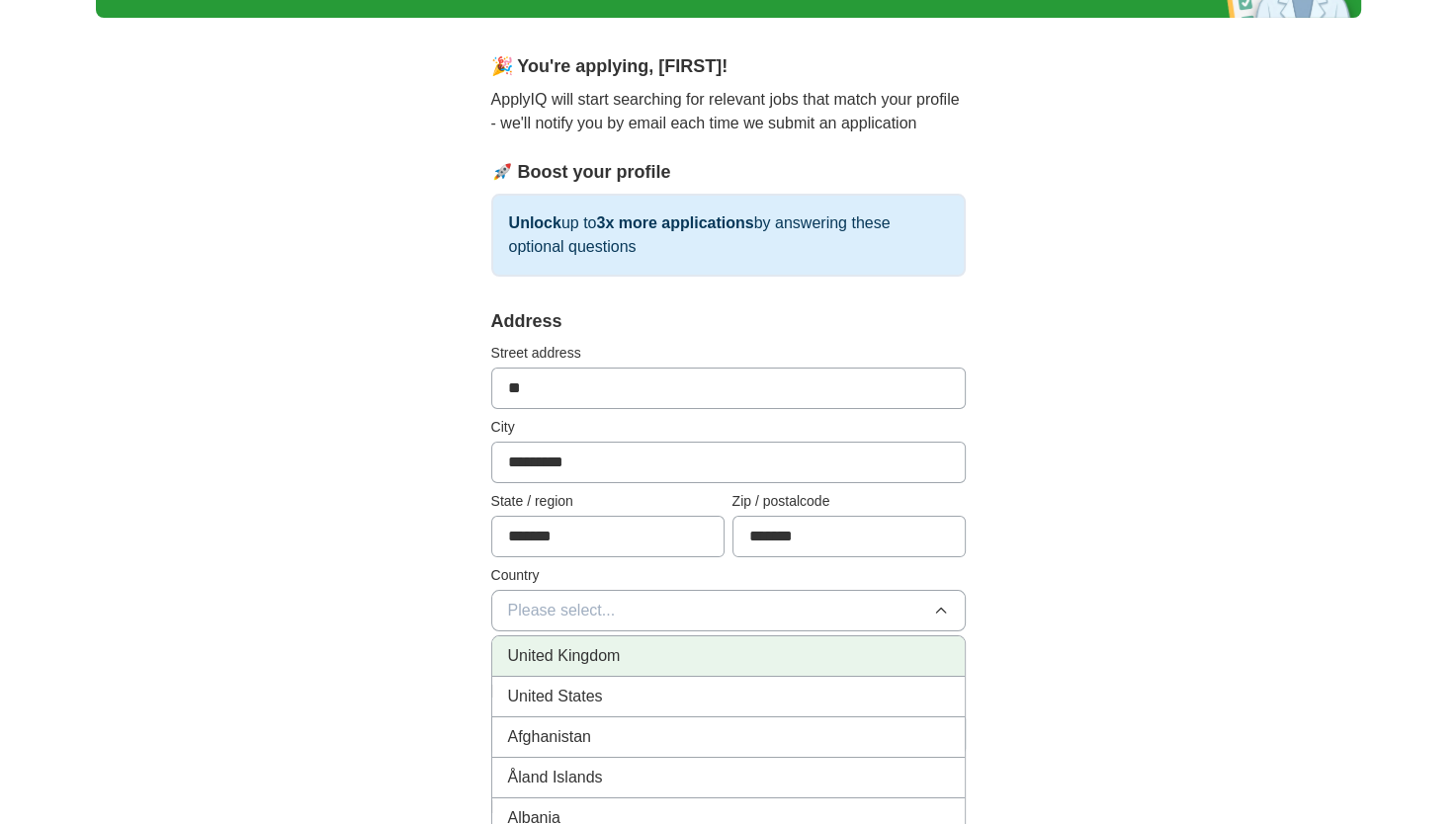 click on "United Kingdom" at bounding box center (564, 656) 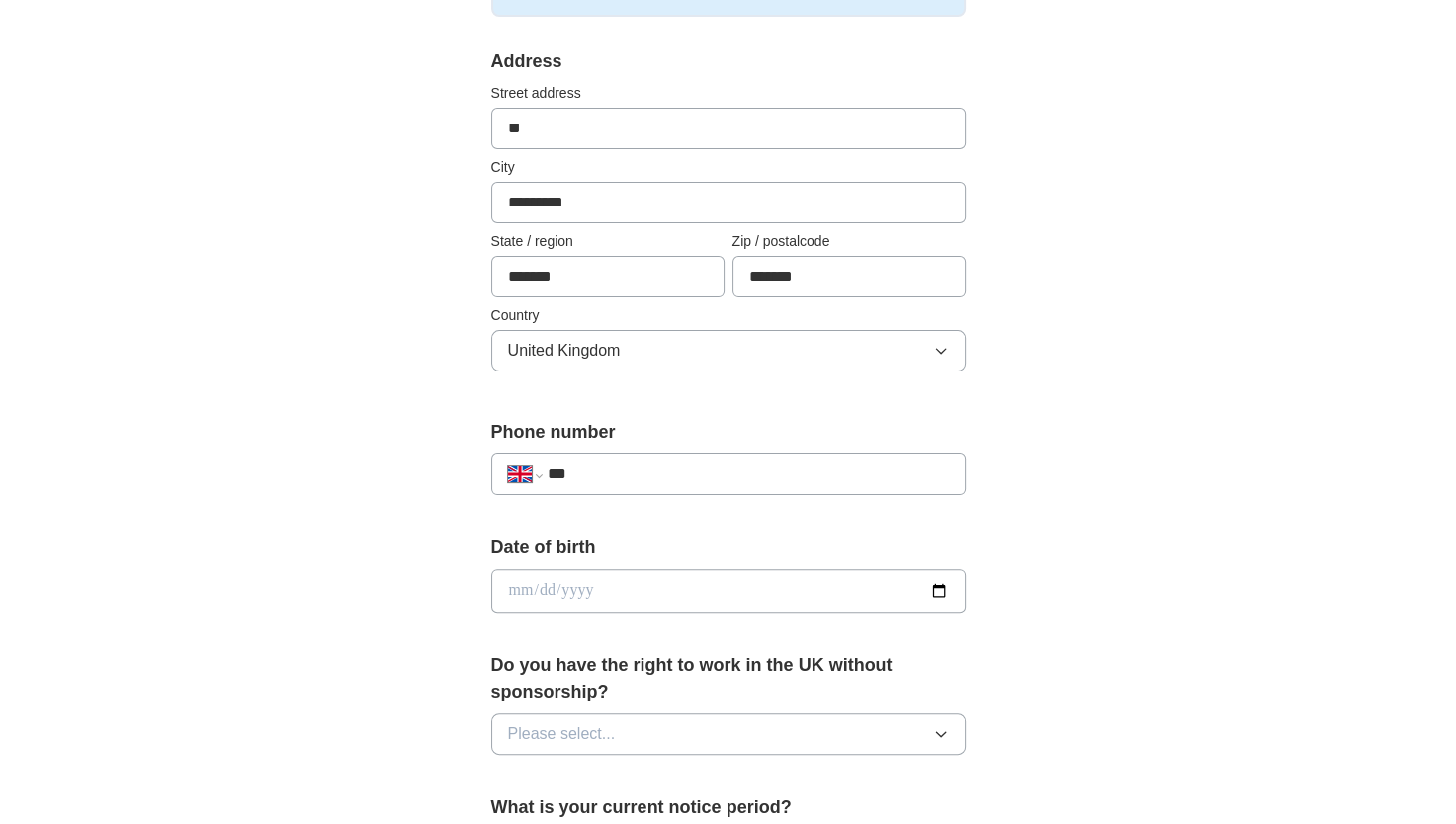 scroll, scrollTop: 466, scrollLeft: 0, axis: vertical 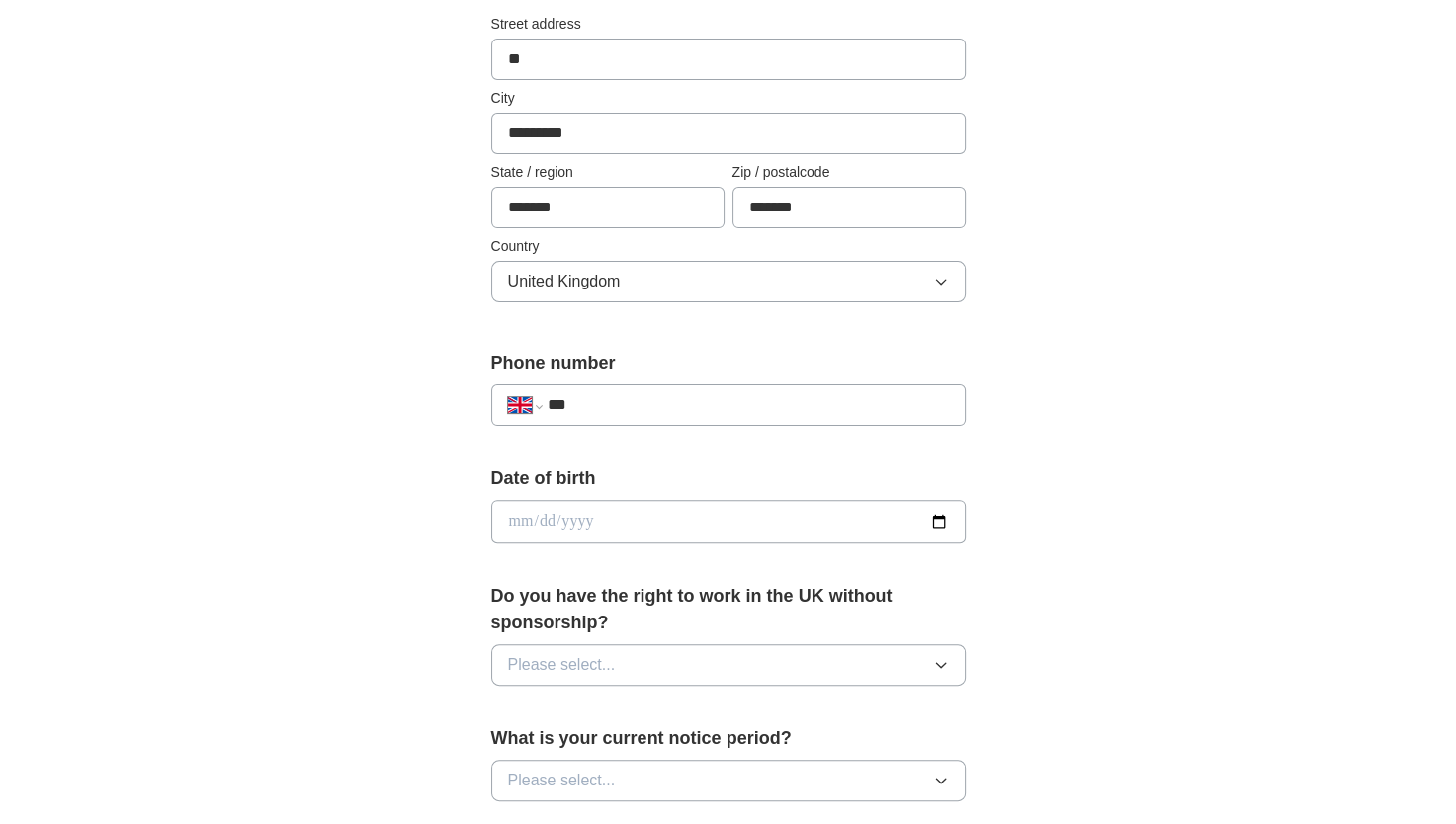 click on "***" at bounding box center [747, 405] 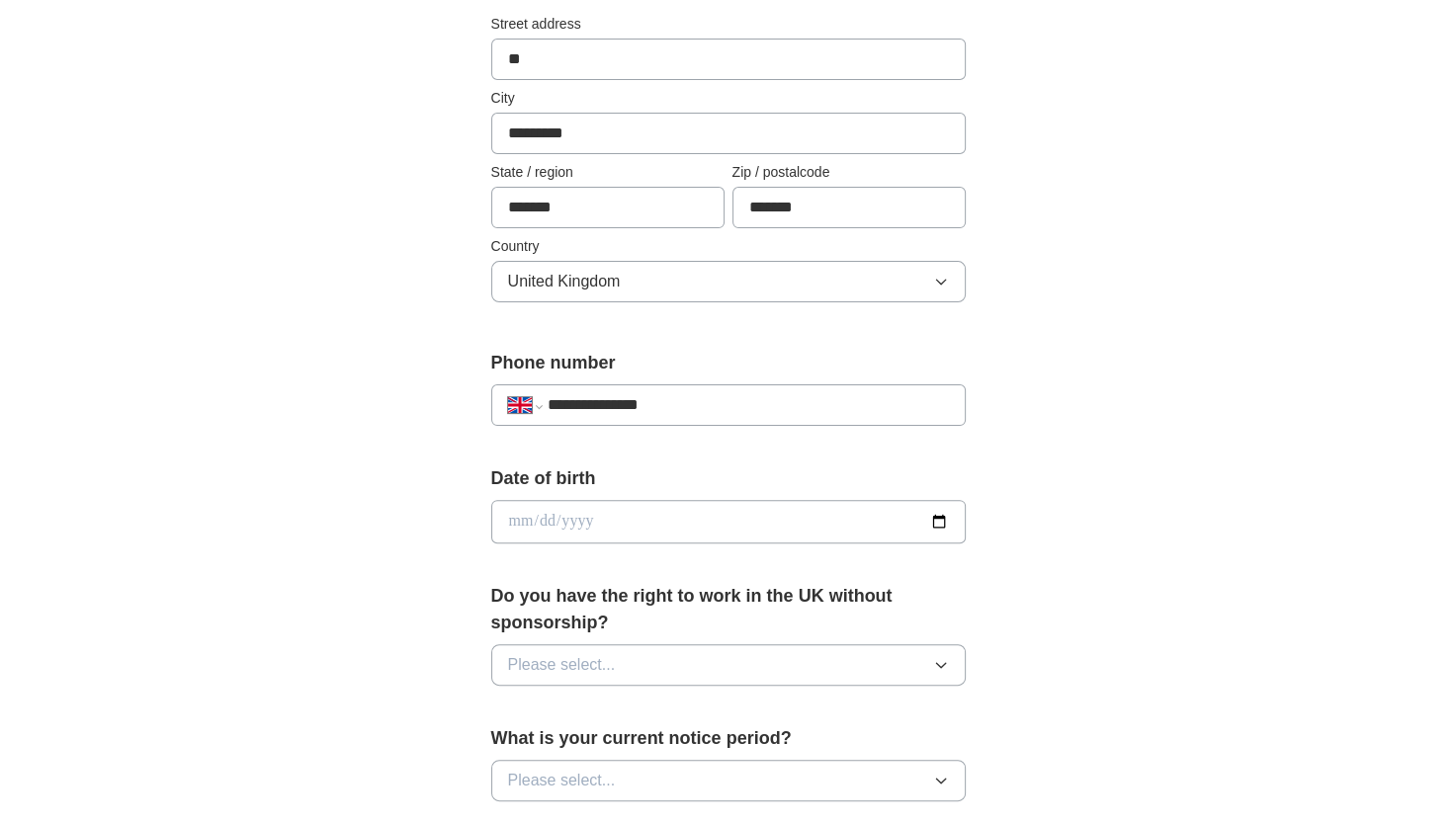 click at bounding box center [728, 522] 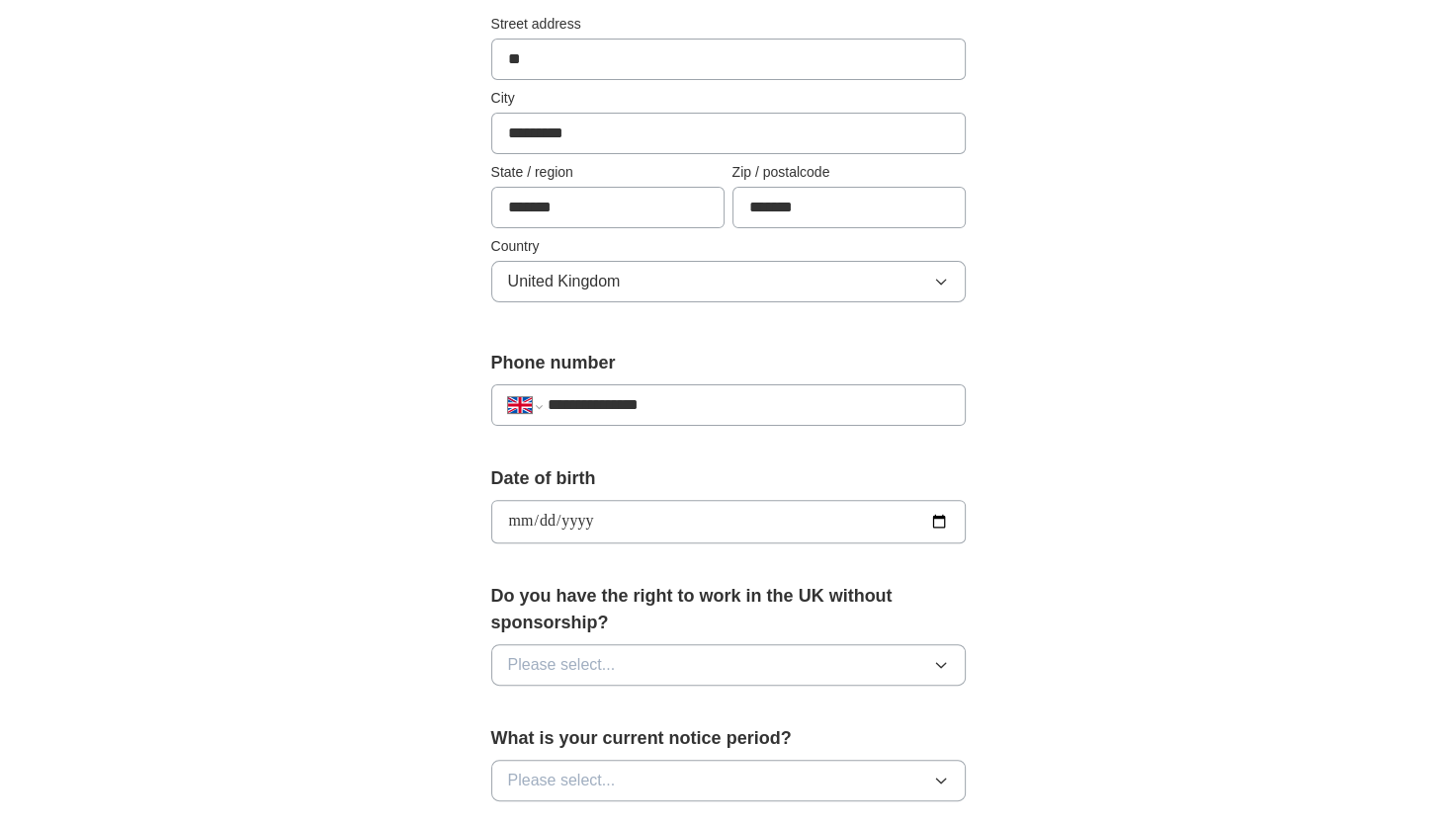 type on "**********" 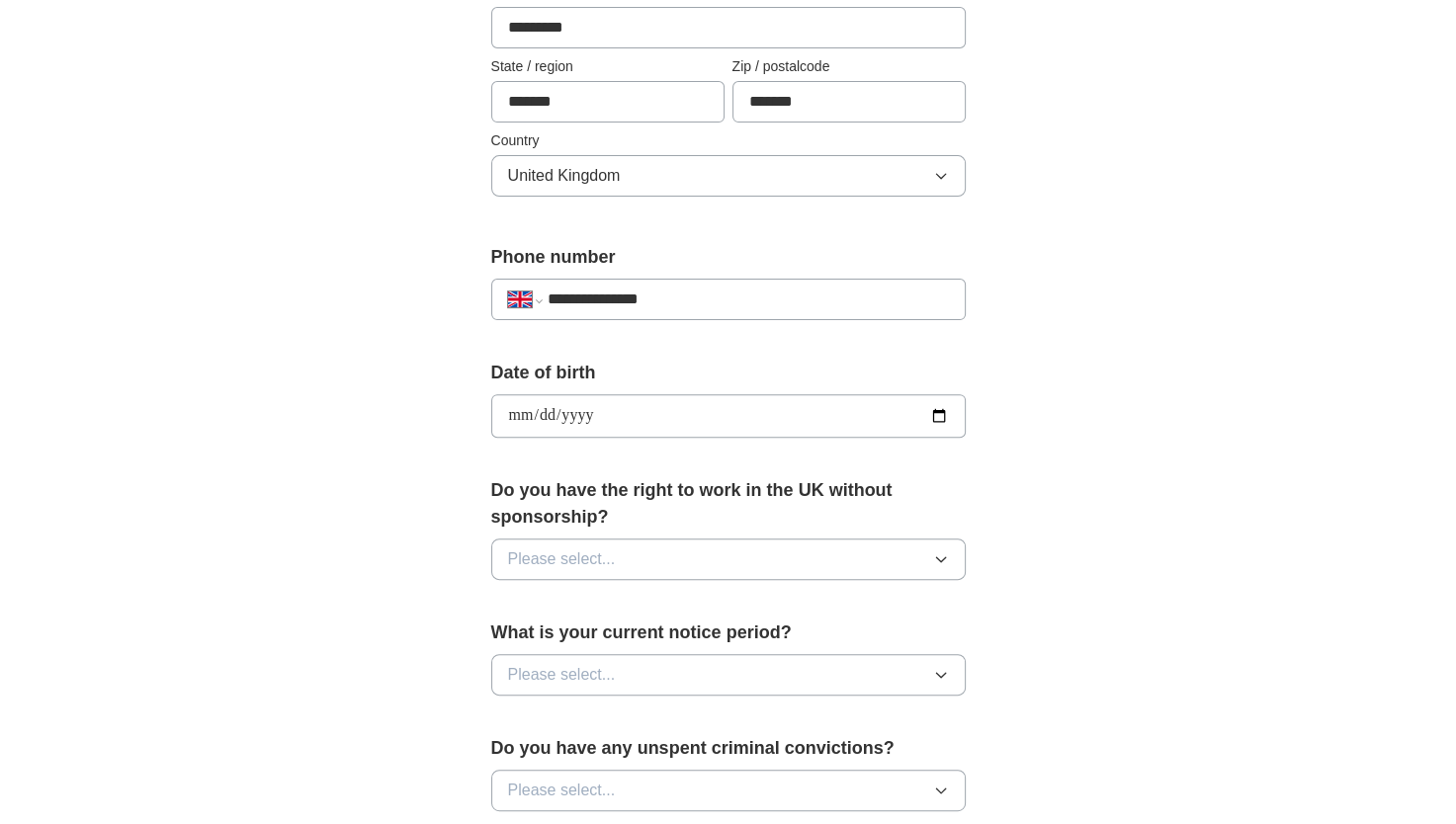 scroll, scrollTop: 573, scrollLeft: 0, axis: vertical 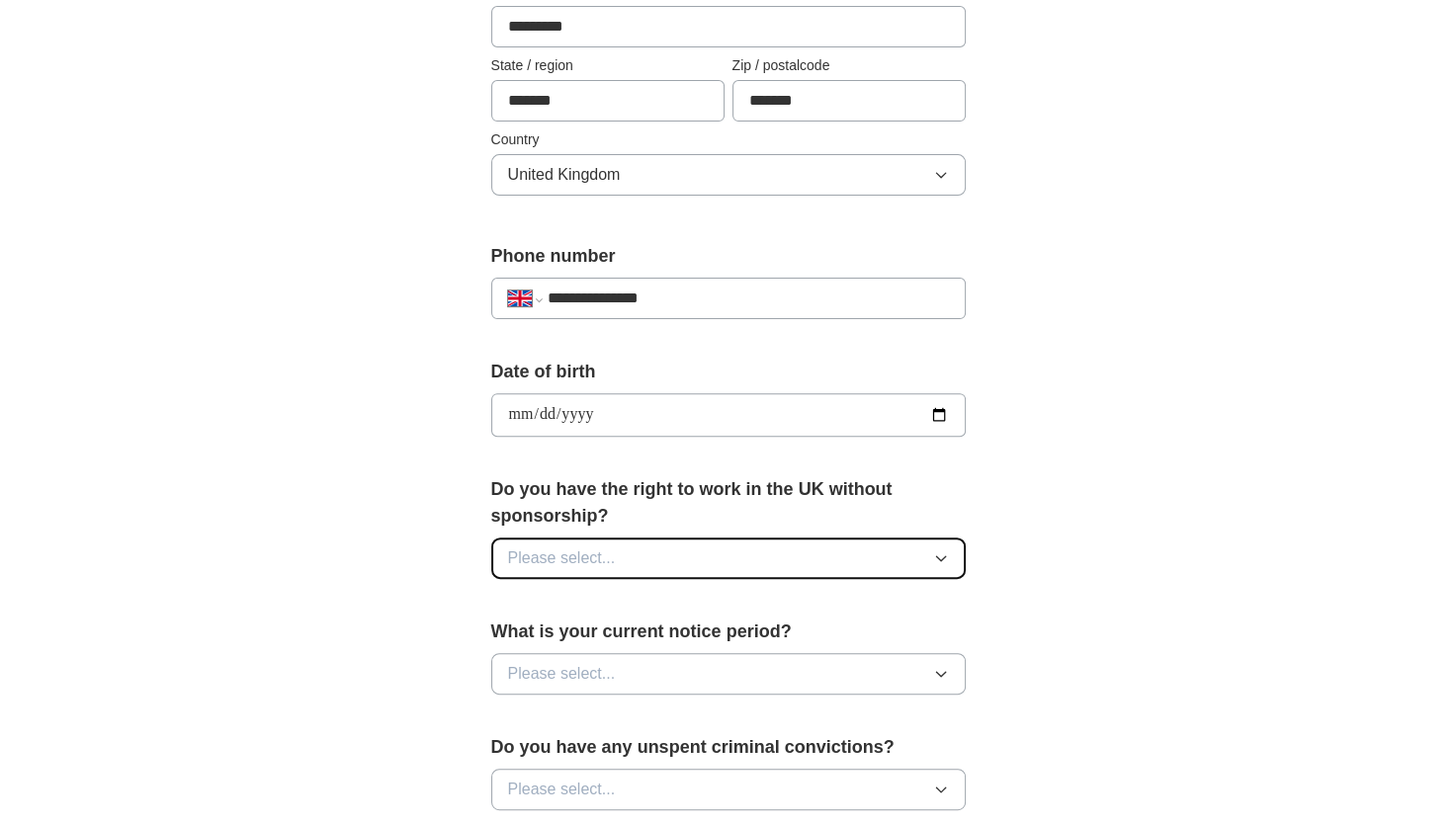 click on "Please select..." at bounding box center (728, 558) 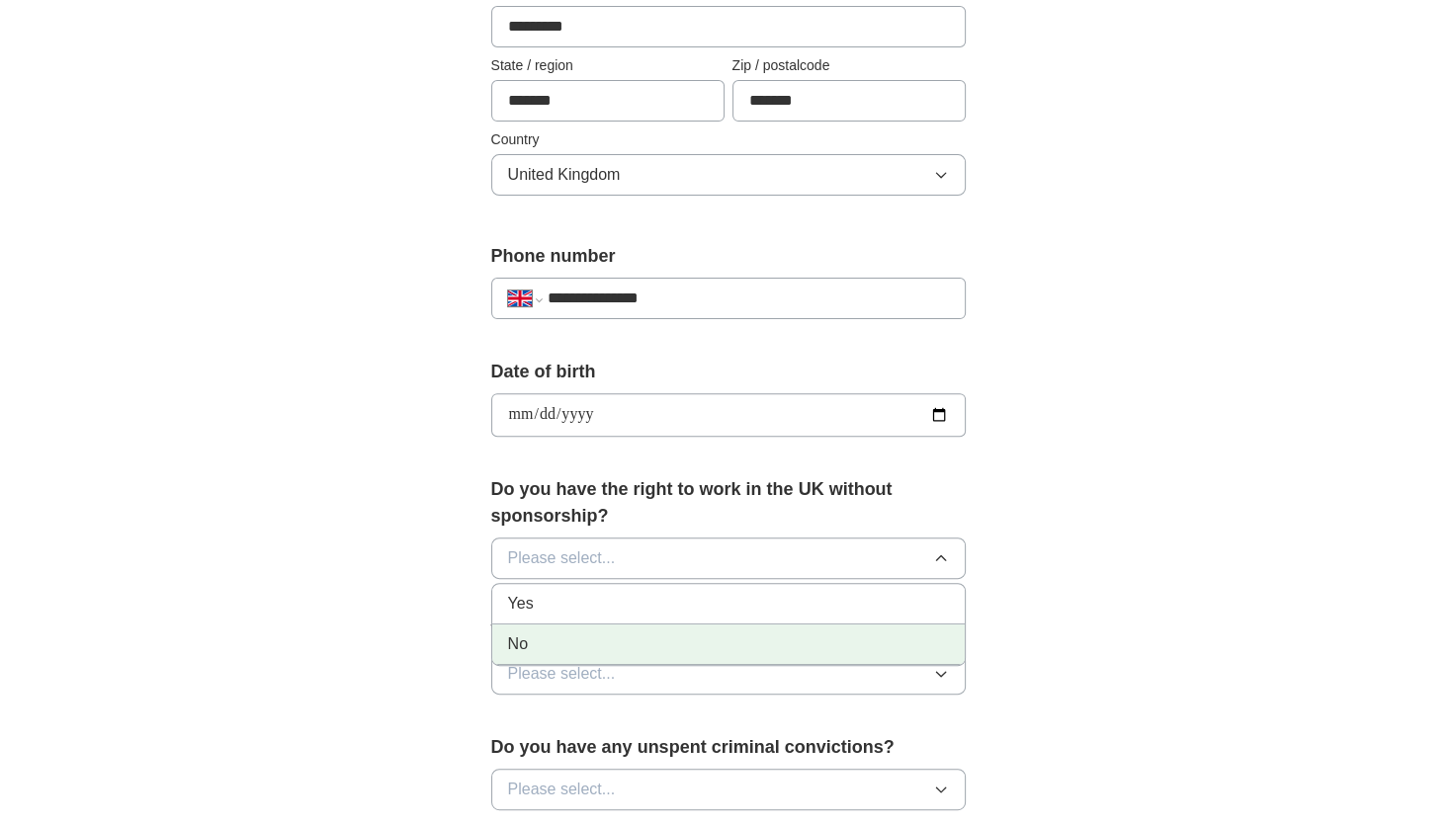 click on "No" at bounding box center [728, 644] 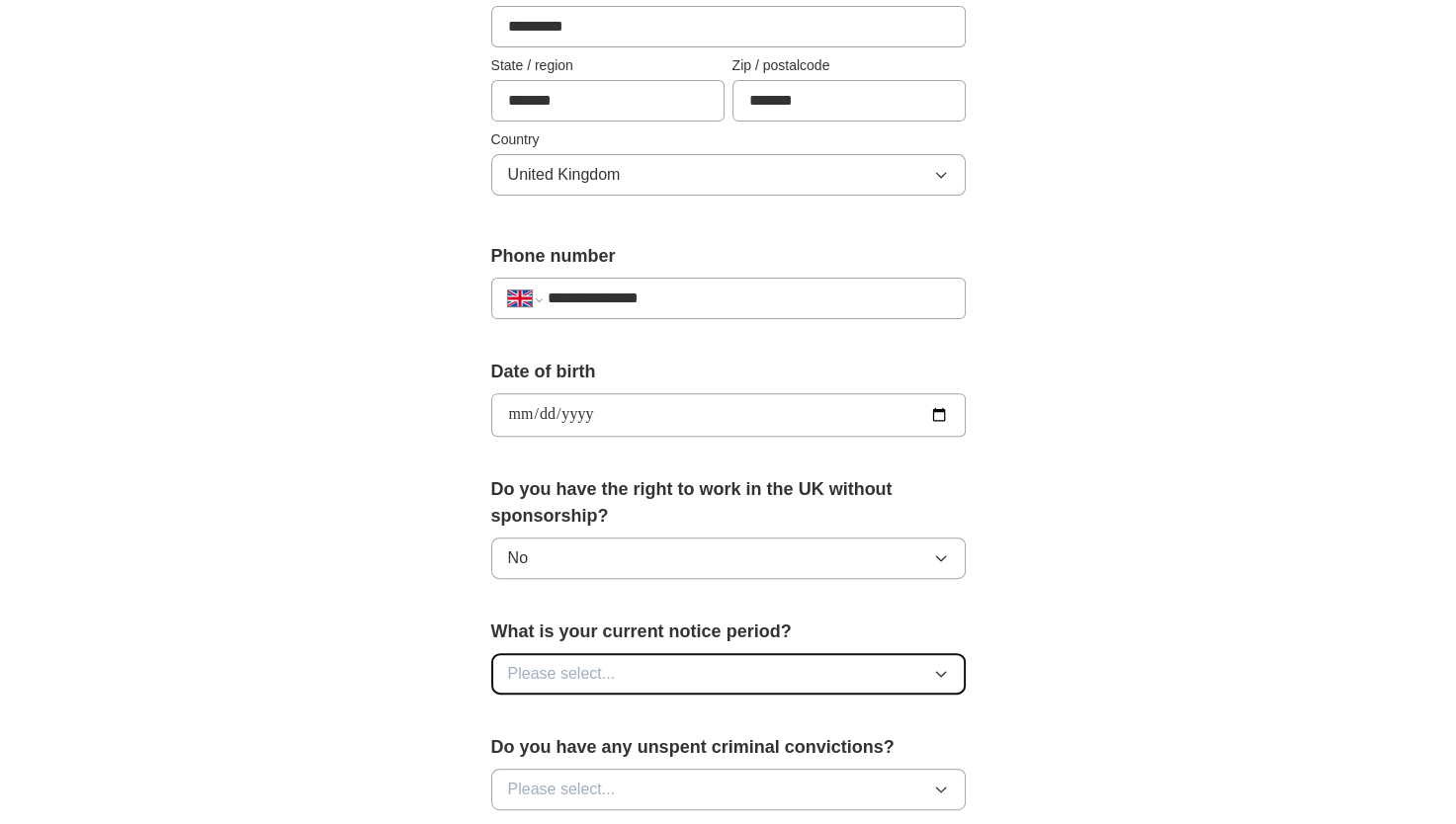 click on "Please select..." at bounding box center [728, 674] 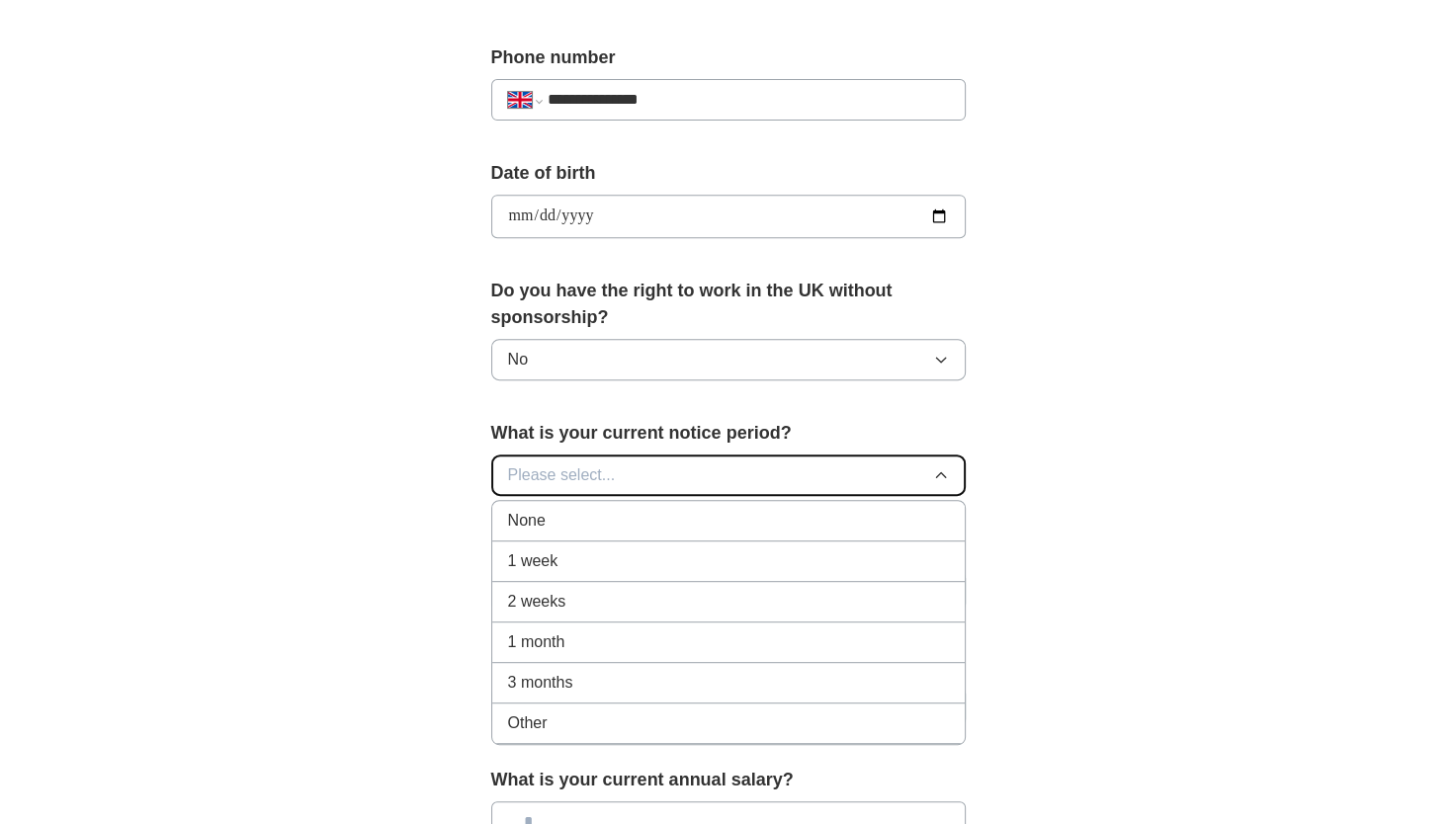 scroll, scrollTop: 783, scrollLeft: 0, axis: vertical 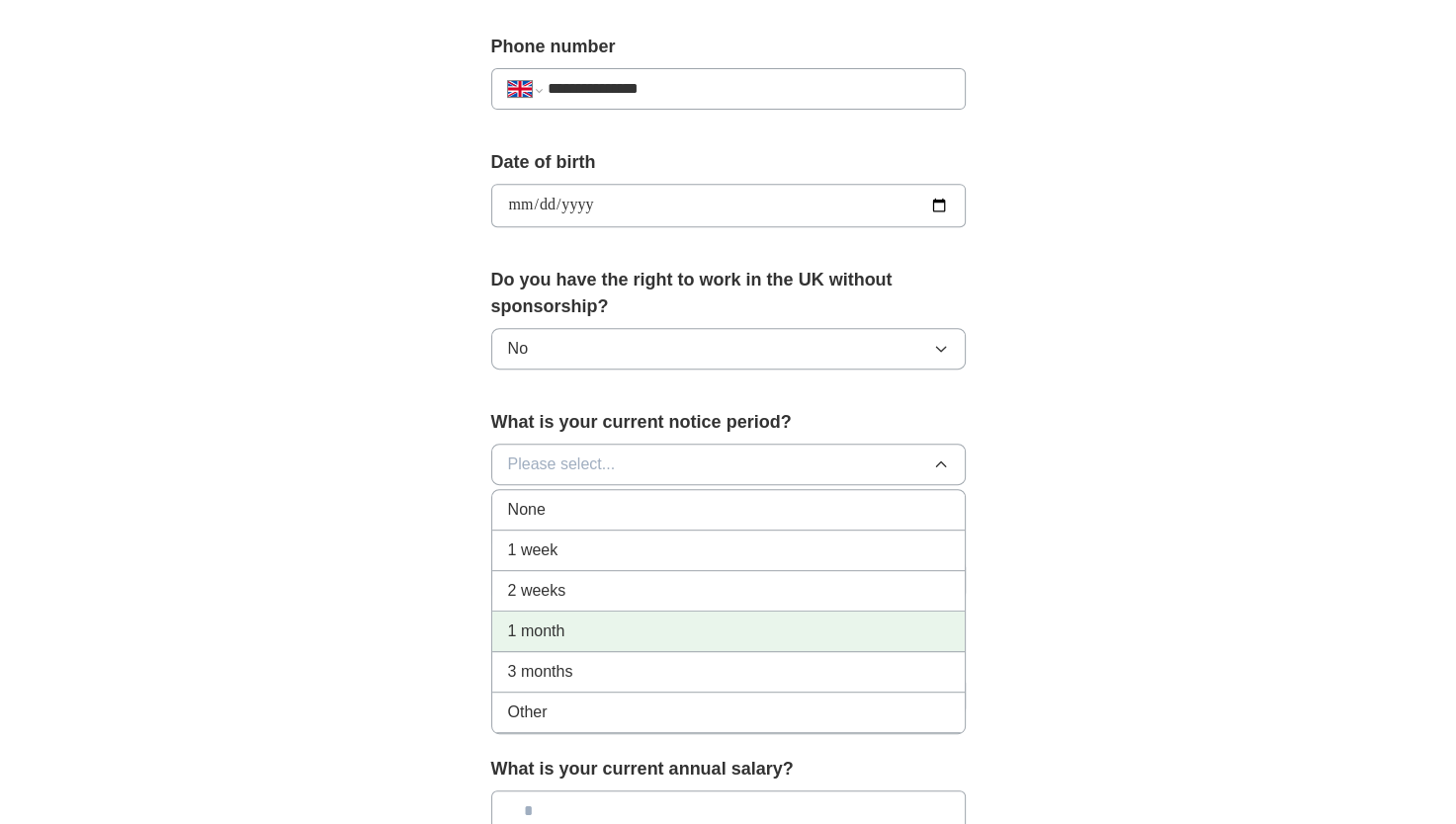 click on "1 month" at bounding box center [728, 631] 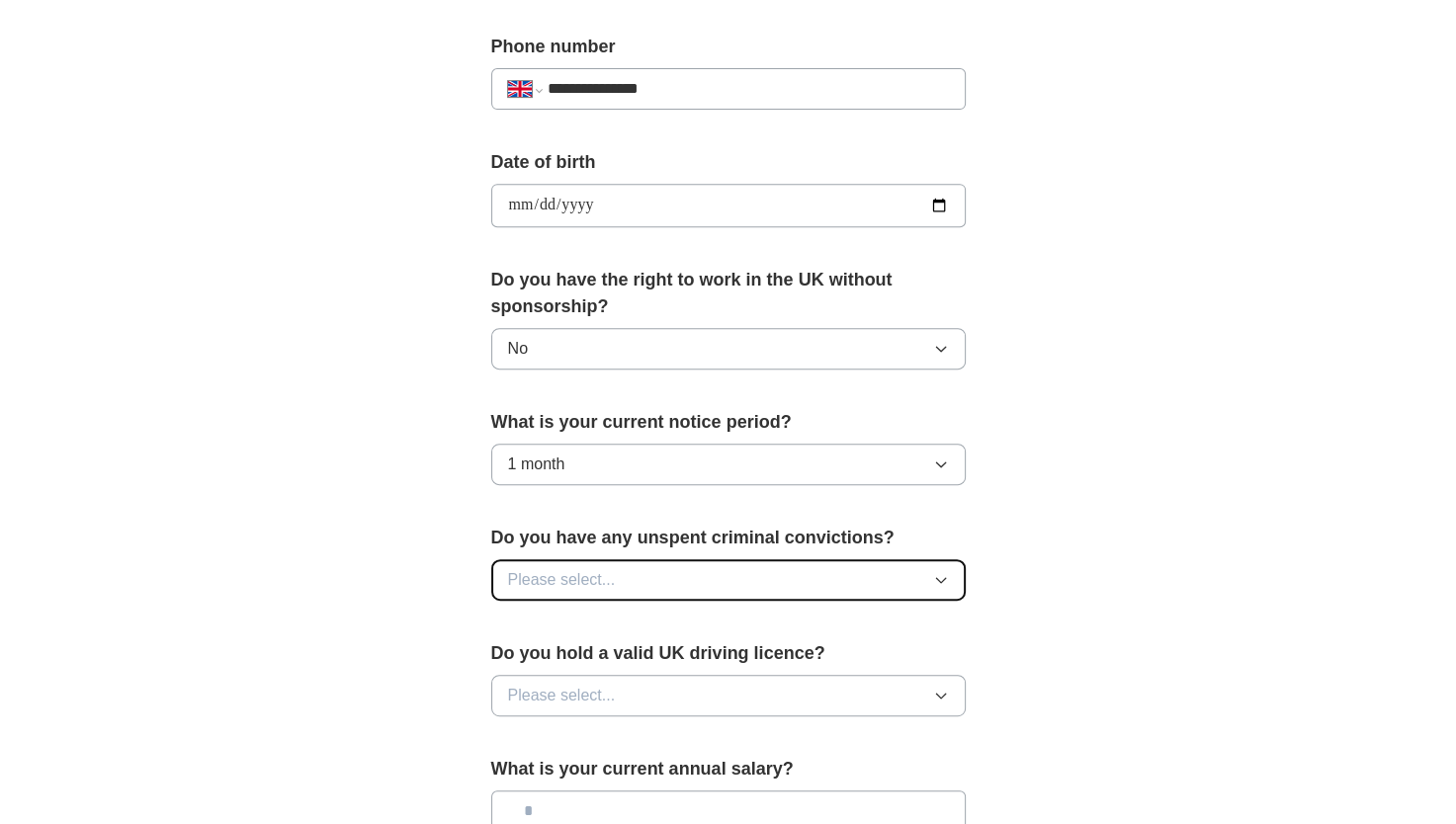 click on "Please select..." at bounding box center [561, 580] 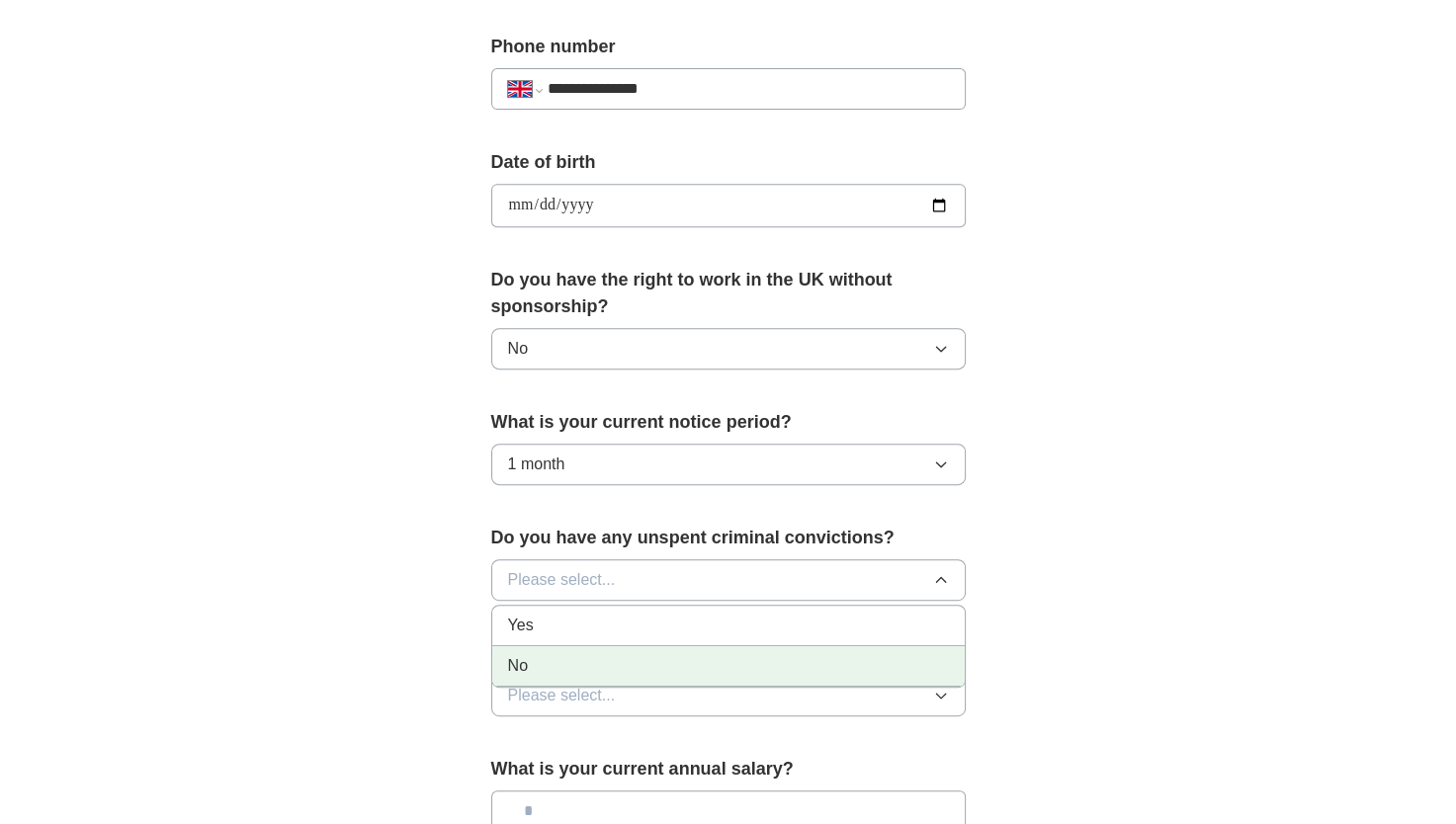 click on "No" at bounding box center (728, 666) 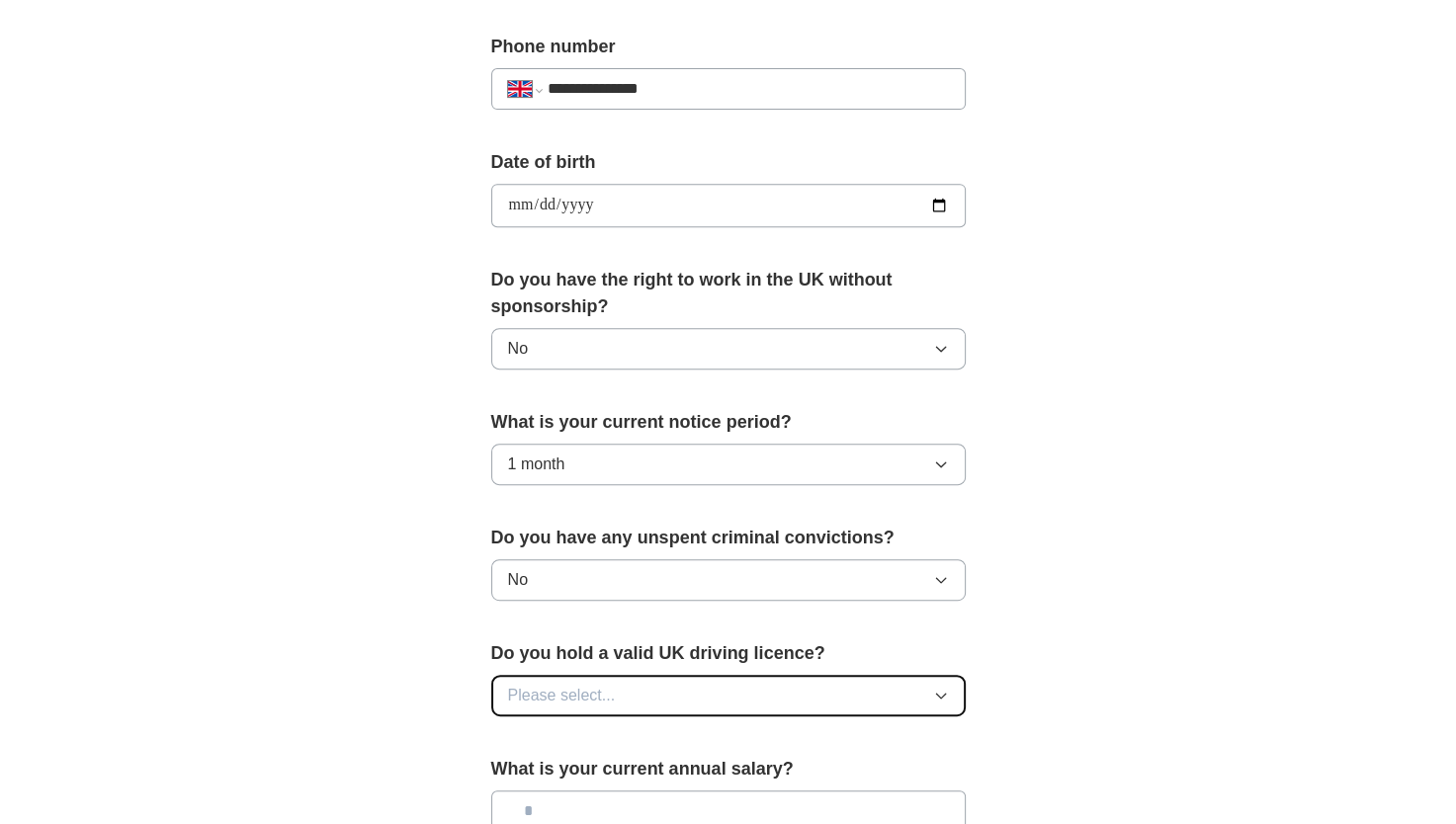 click on "Please select..." at bounding box center (728, 696) 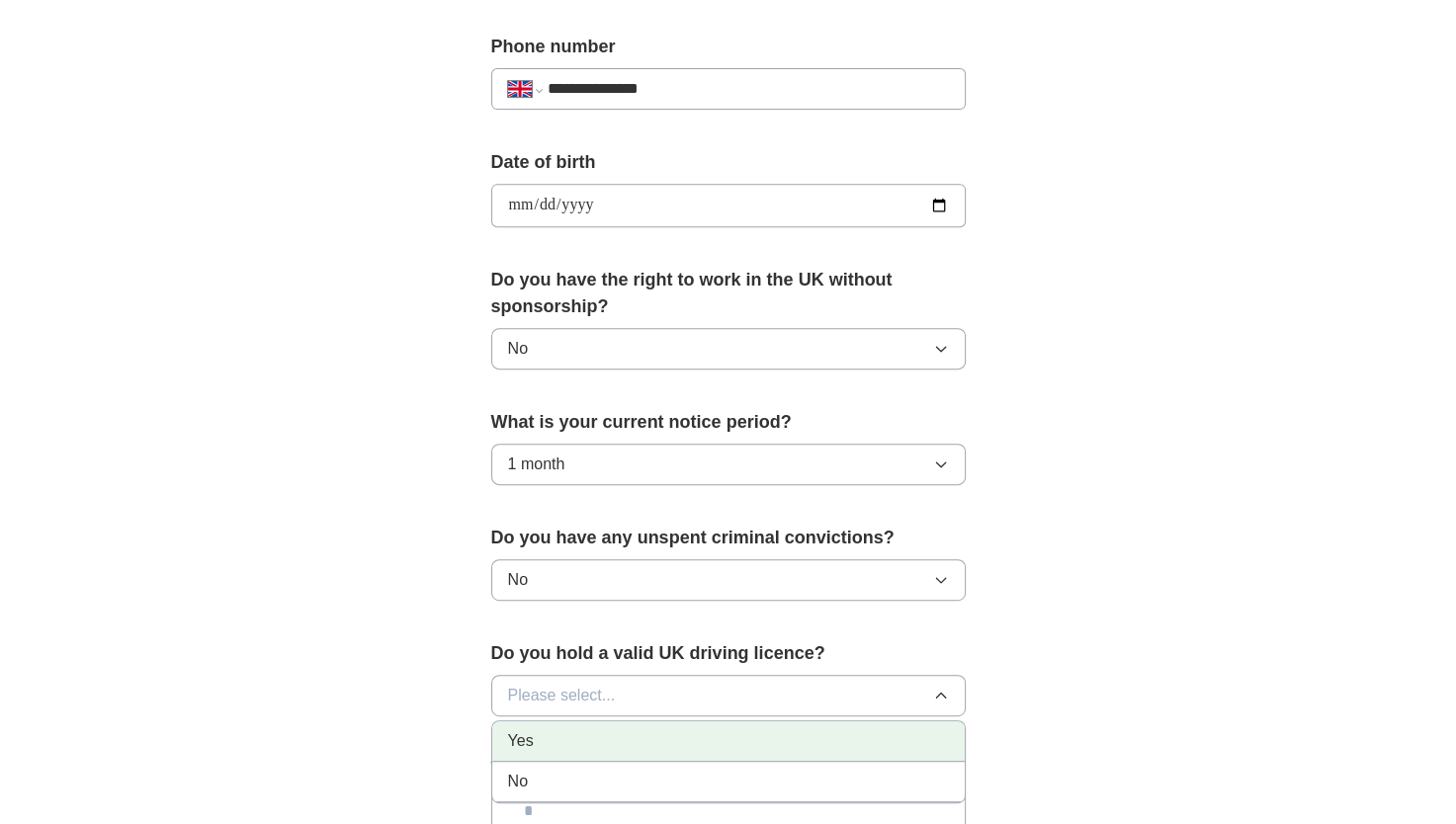 click on "Yes" at bounding box center (728, 741) 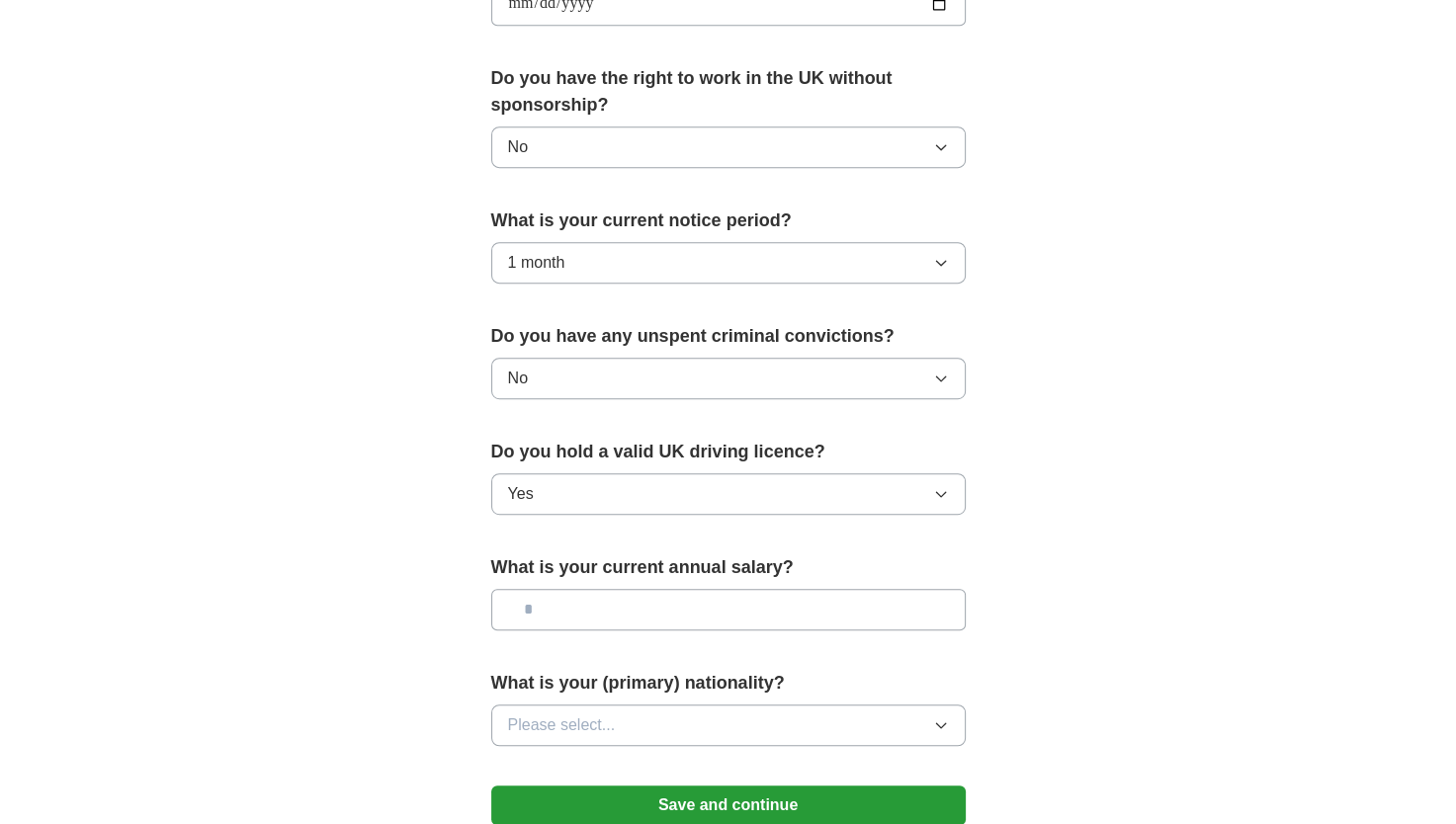 scroll, scrollTop: 988, scrollLeft: 0, axis: vertical 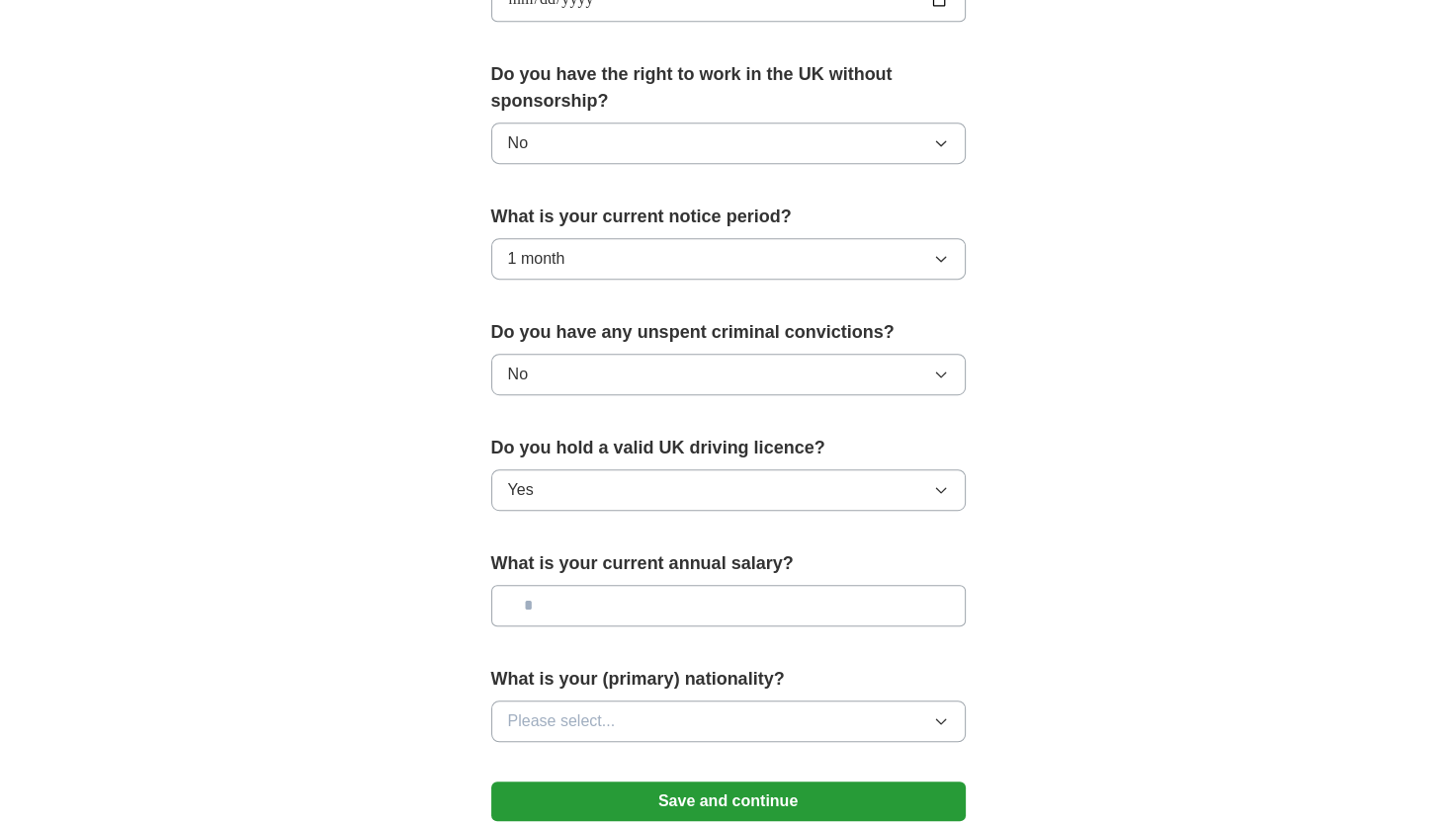 click at bounding box center [728, 606] 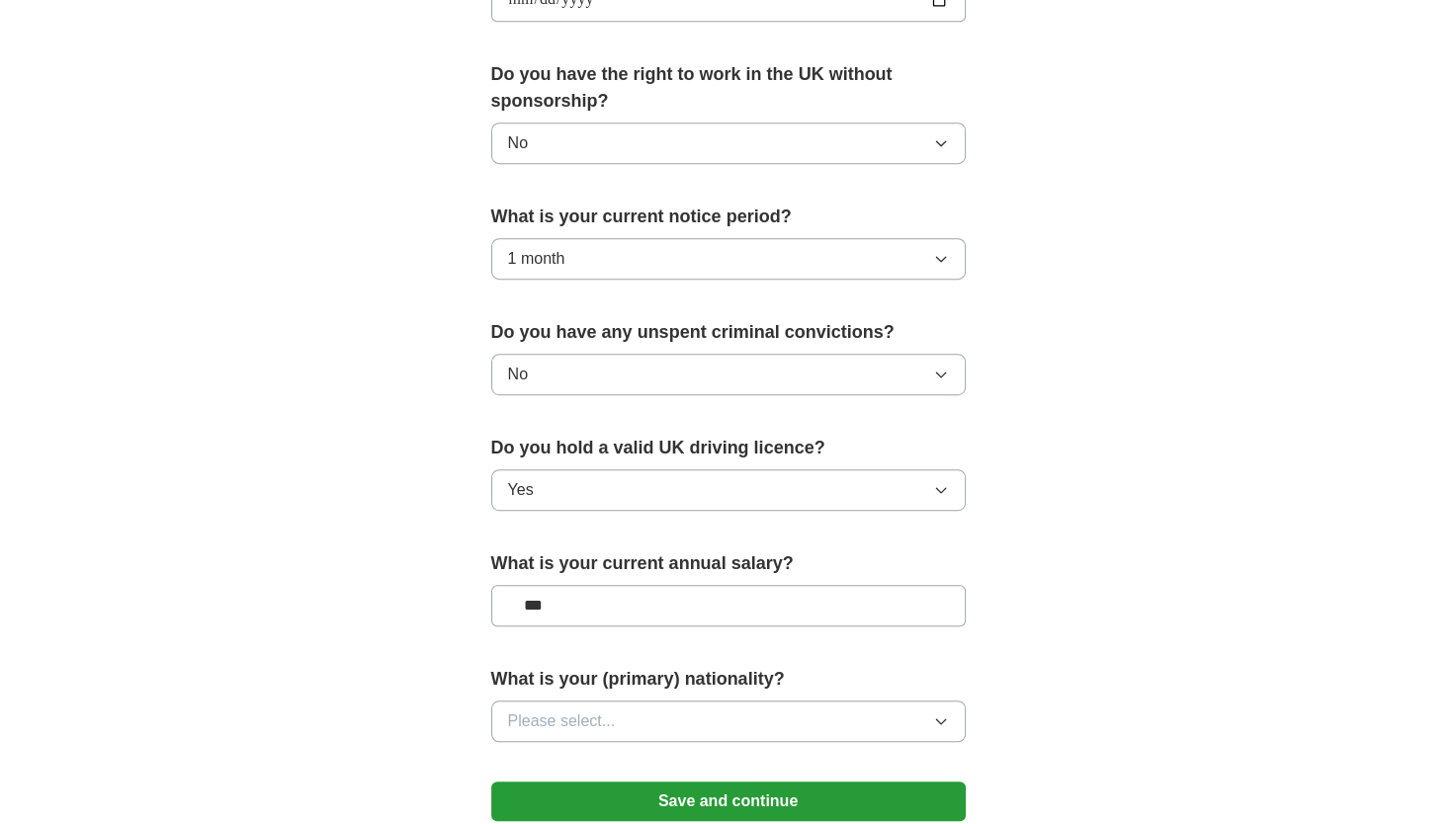 type on "***" 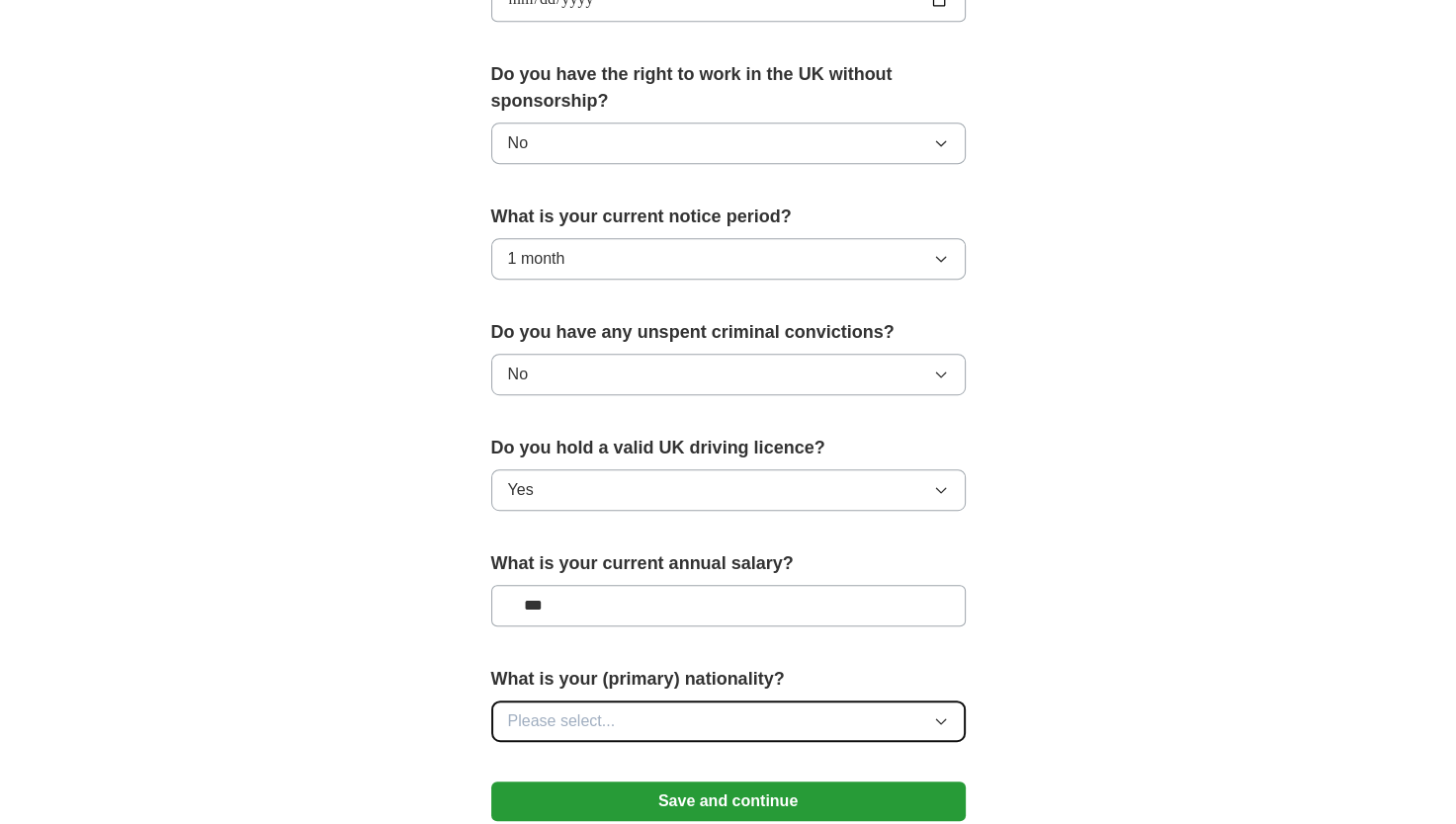 click on "Please select..." at bounding box center (728, 721) 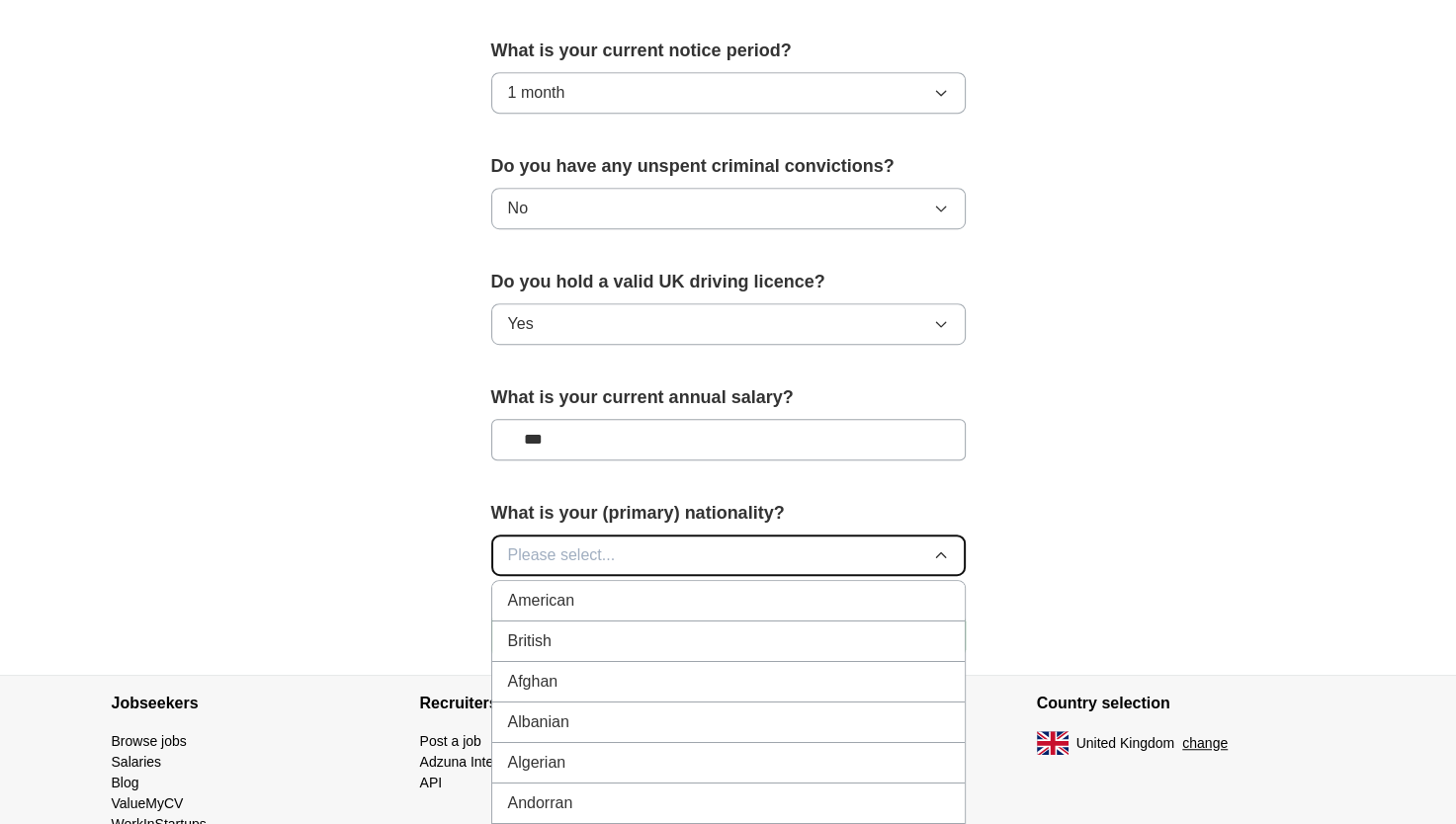 scroll, scrollTop: 1157, scrollLeft: 0, axis: vertical 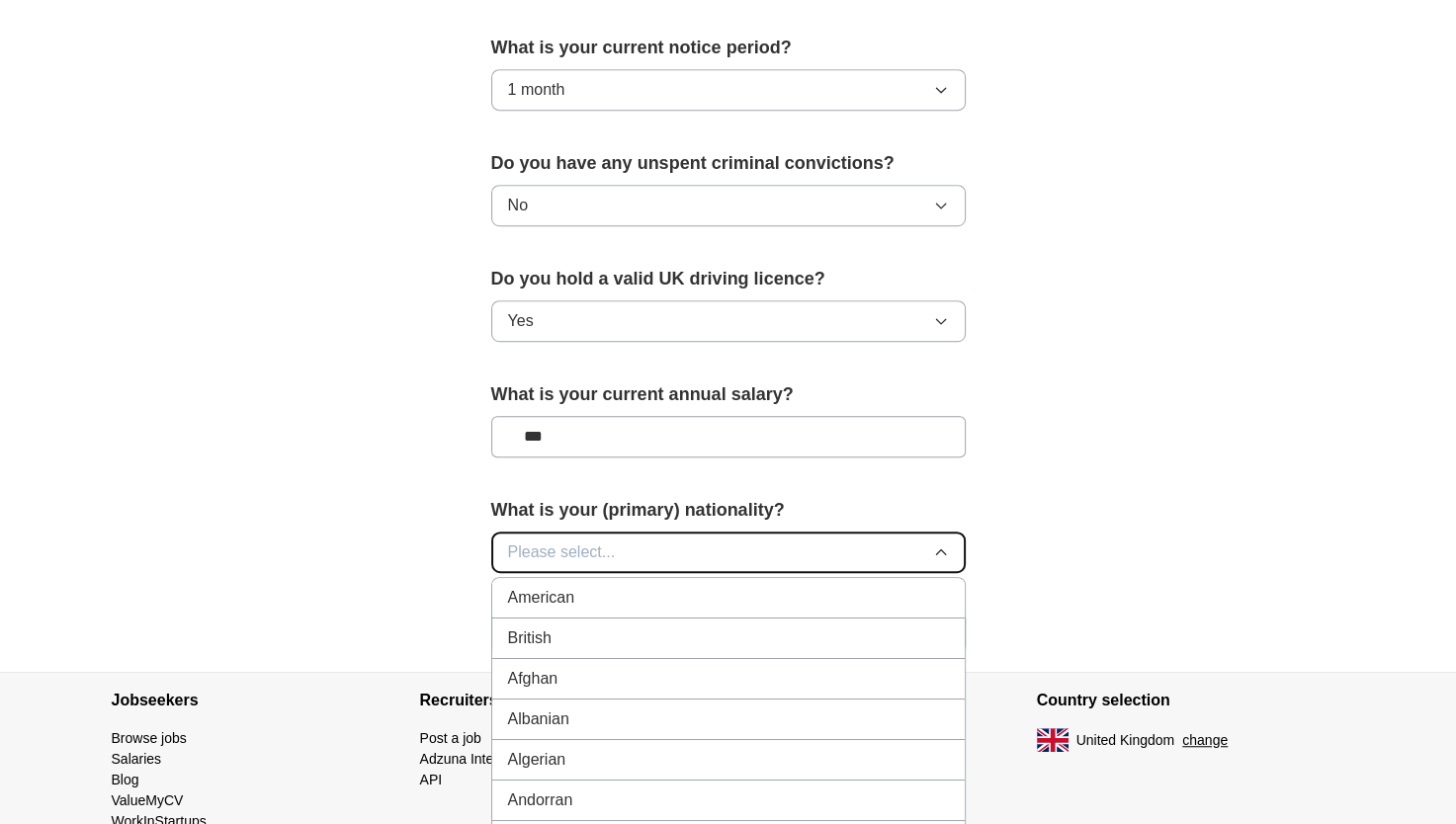 type 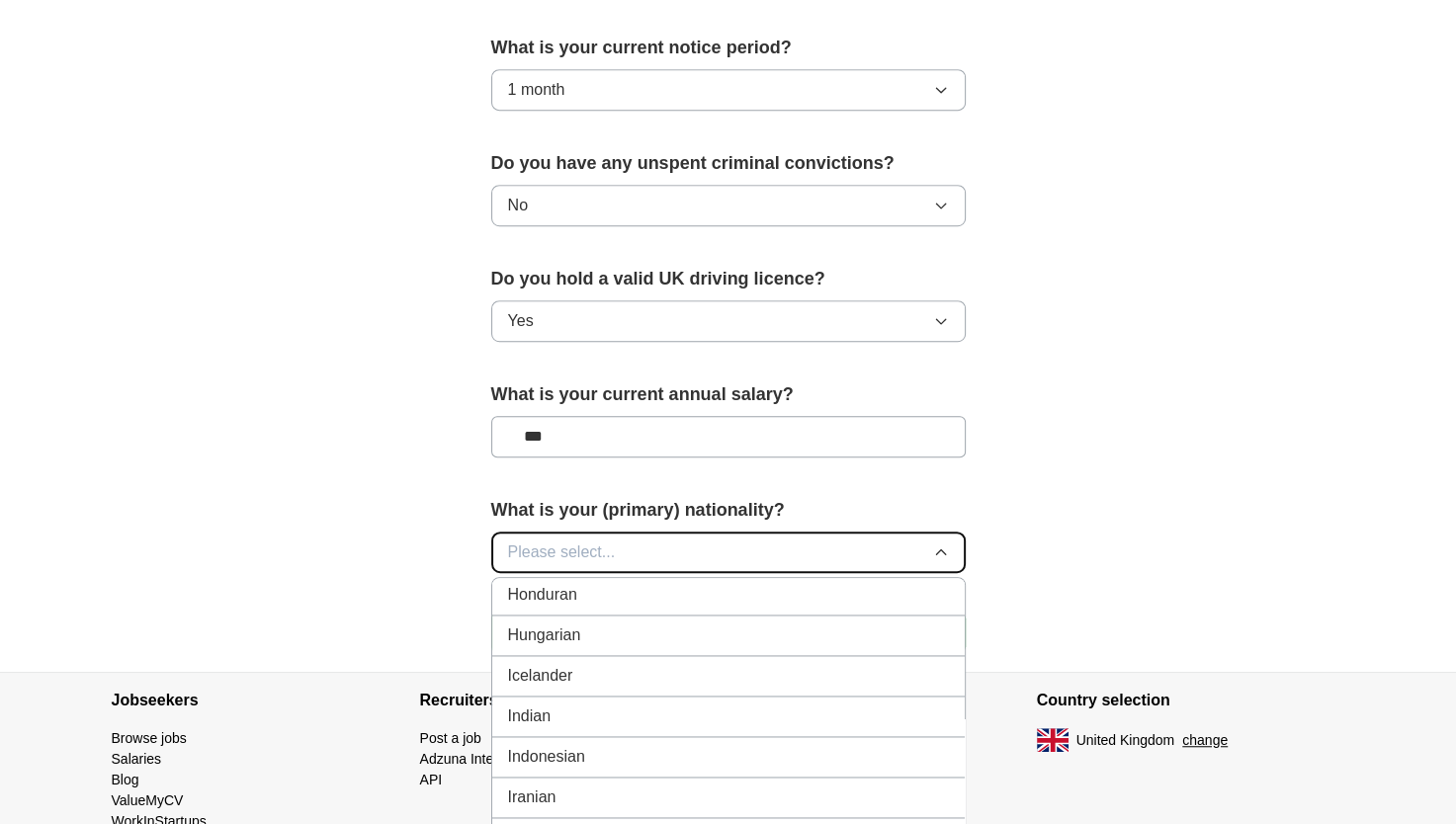 scroll, scrollTop: 3126, scrollLeft: 0, axis: vertical 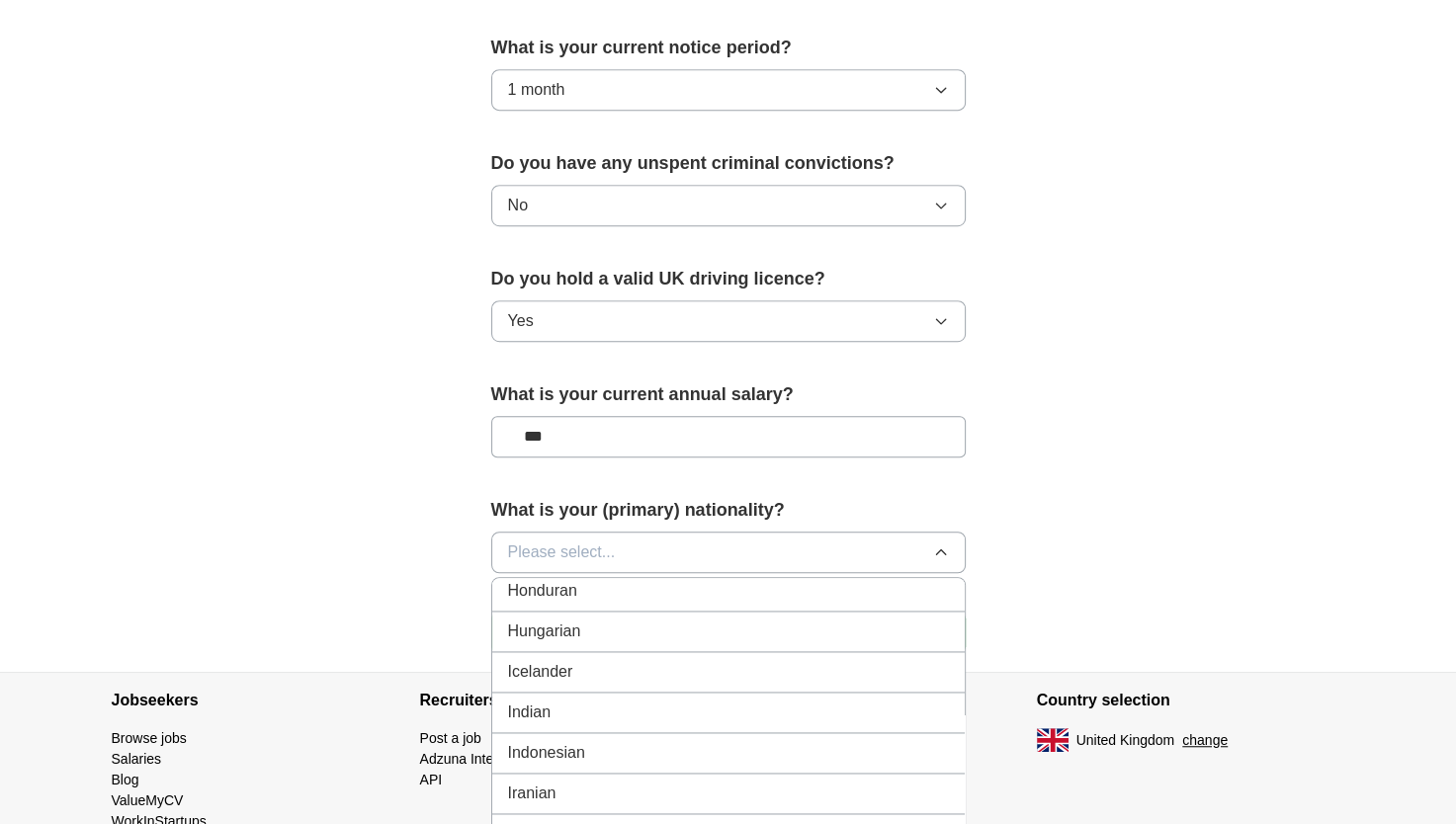 click on "Indian" at bounding box center [728, 712] 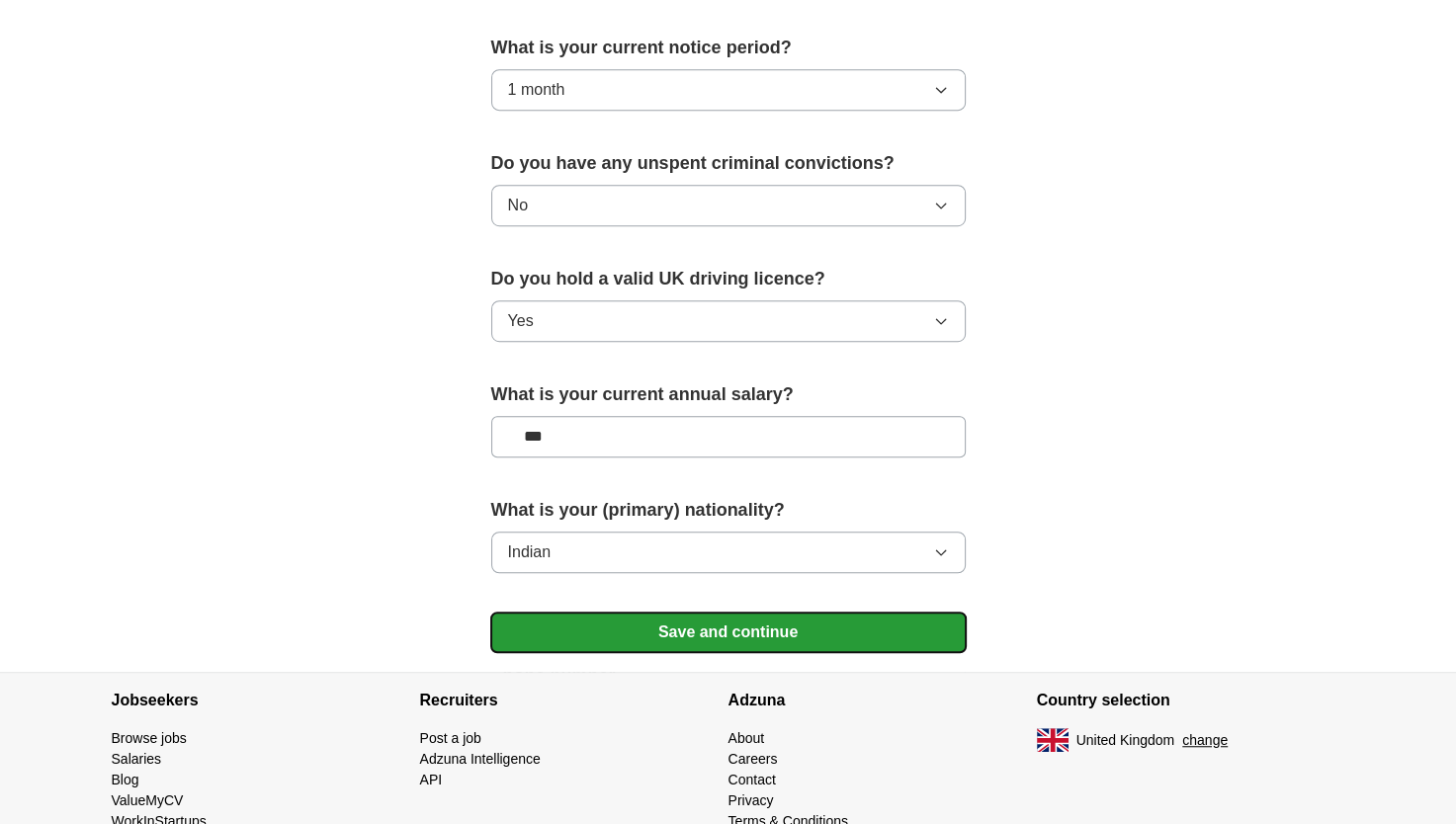 click on "Save and continue" at bounding box center (728, 632) 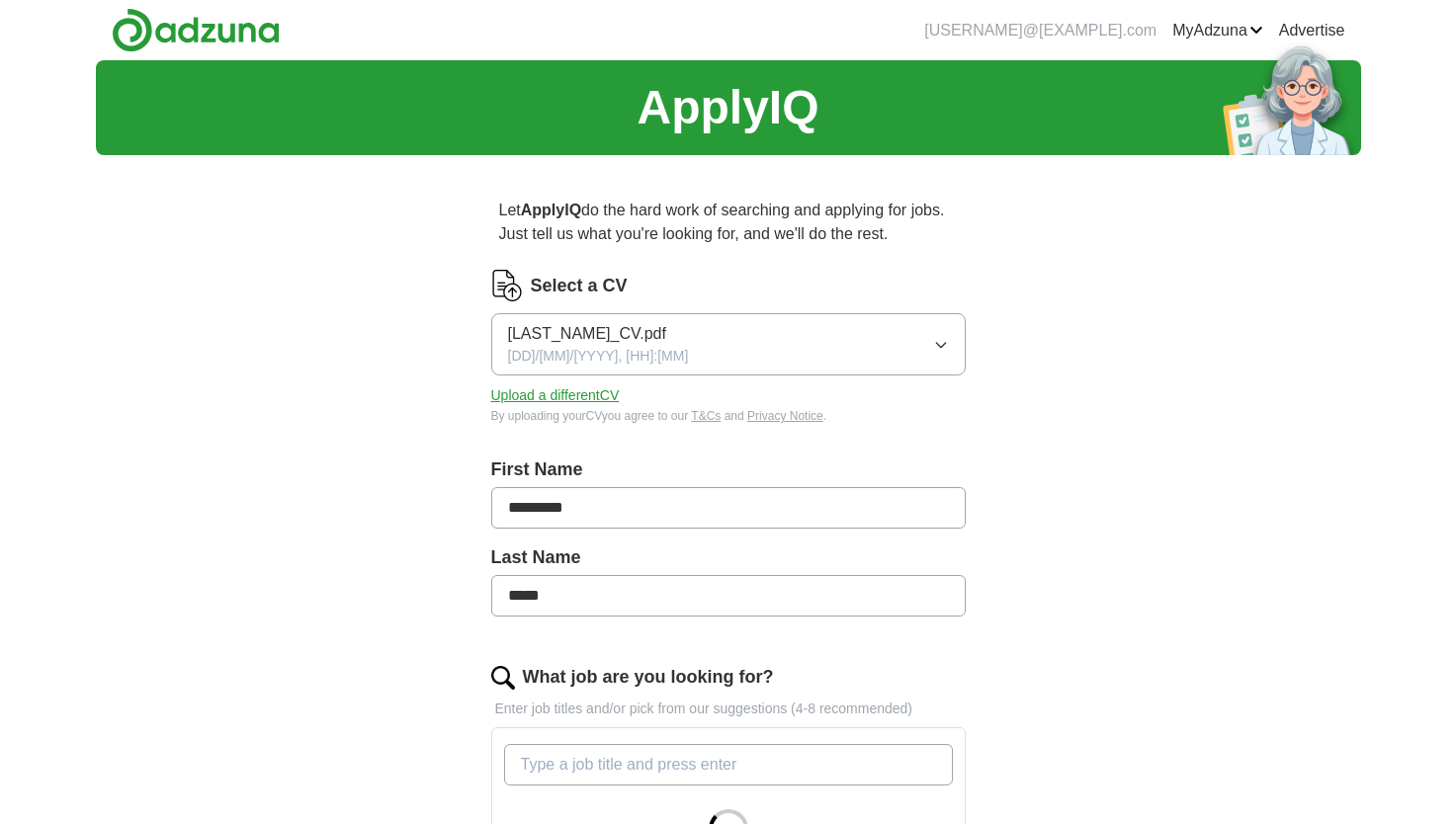 scroll, scrollTop: 0, scrollLeft: 0, axis: both 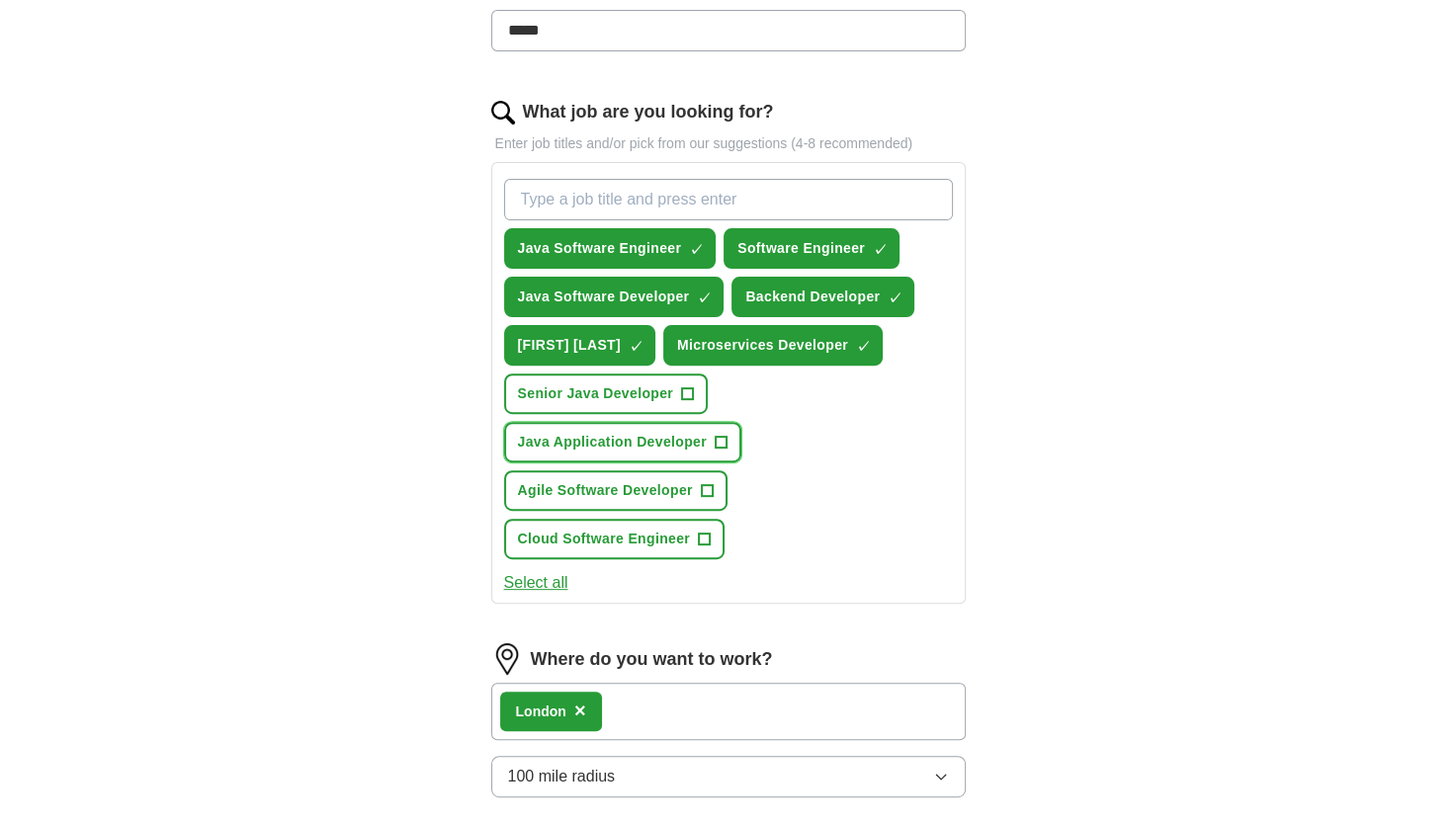 click on "Java Application Developer" at bounding box center (612, 442) 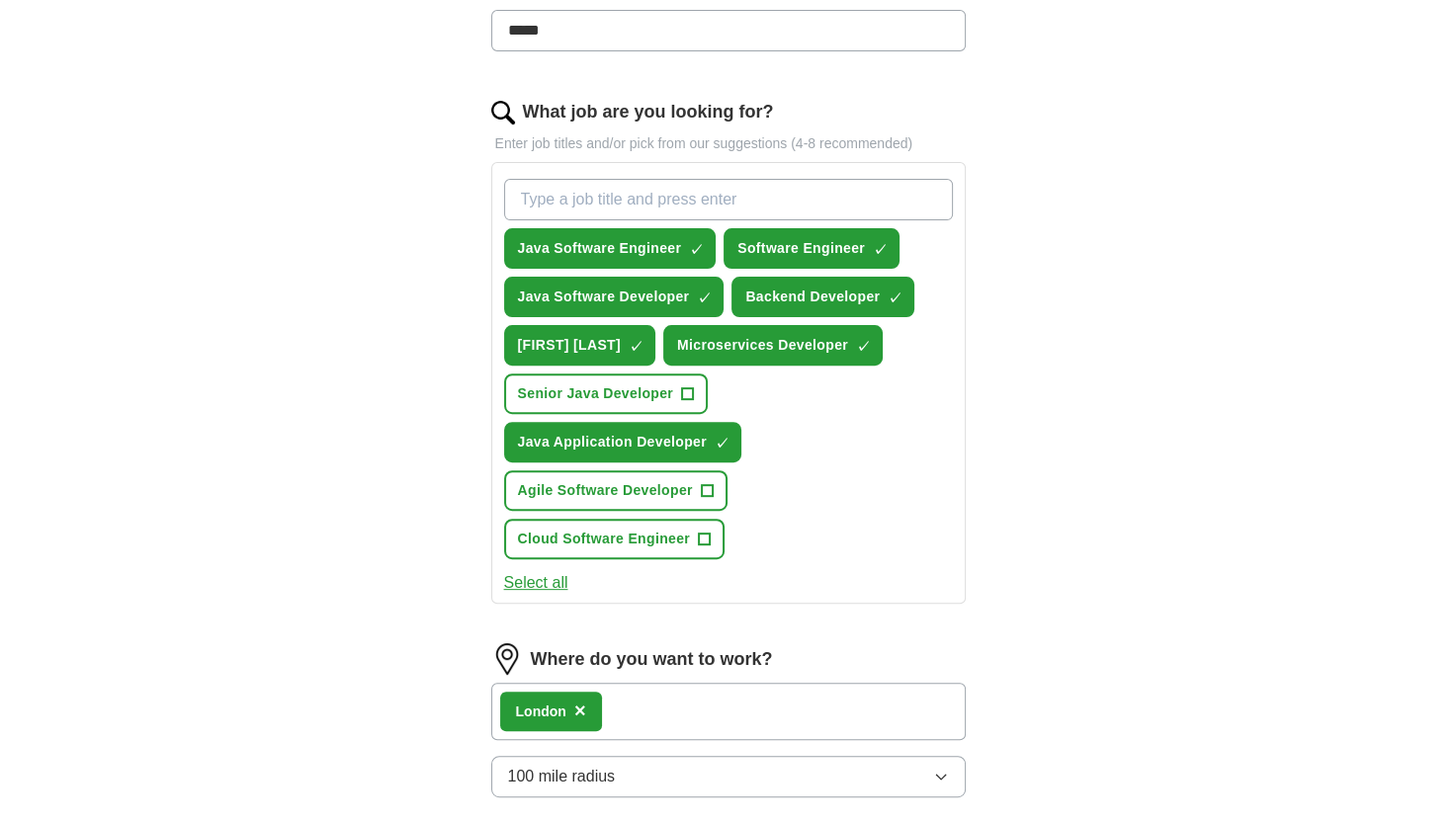 click on "What job are you looking for?" at bounding box center (728, 200) 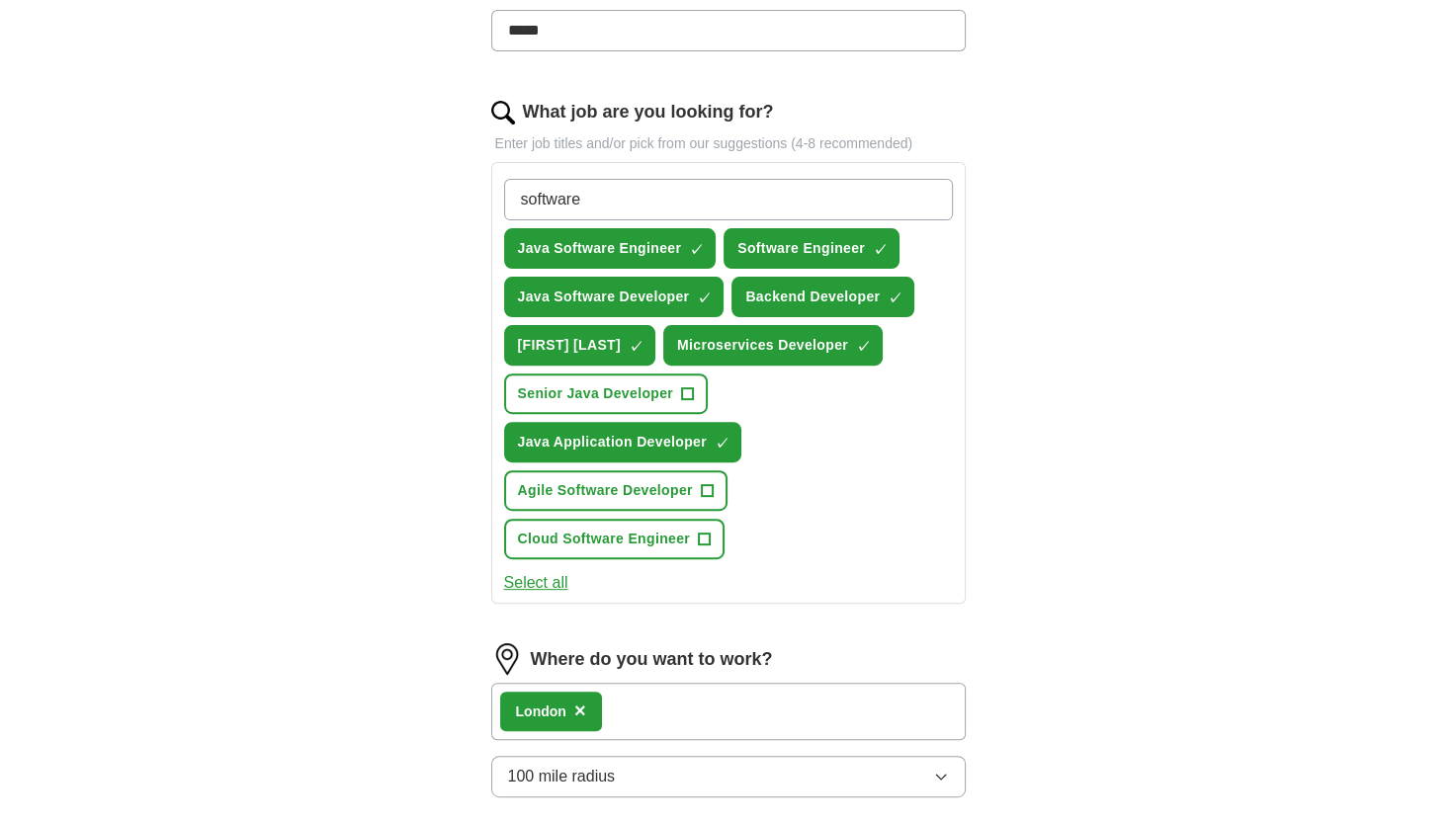 type on "software" 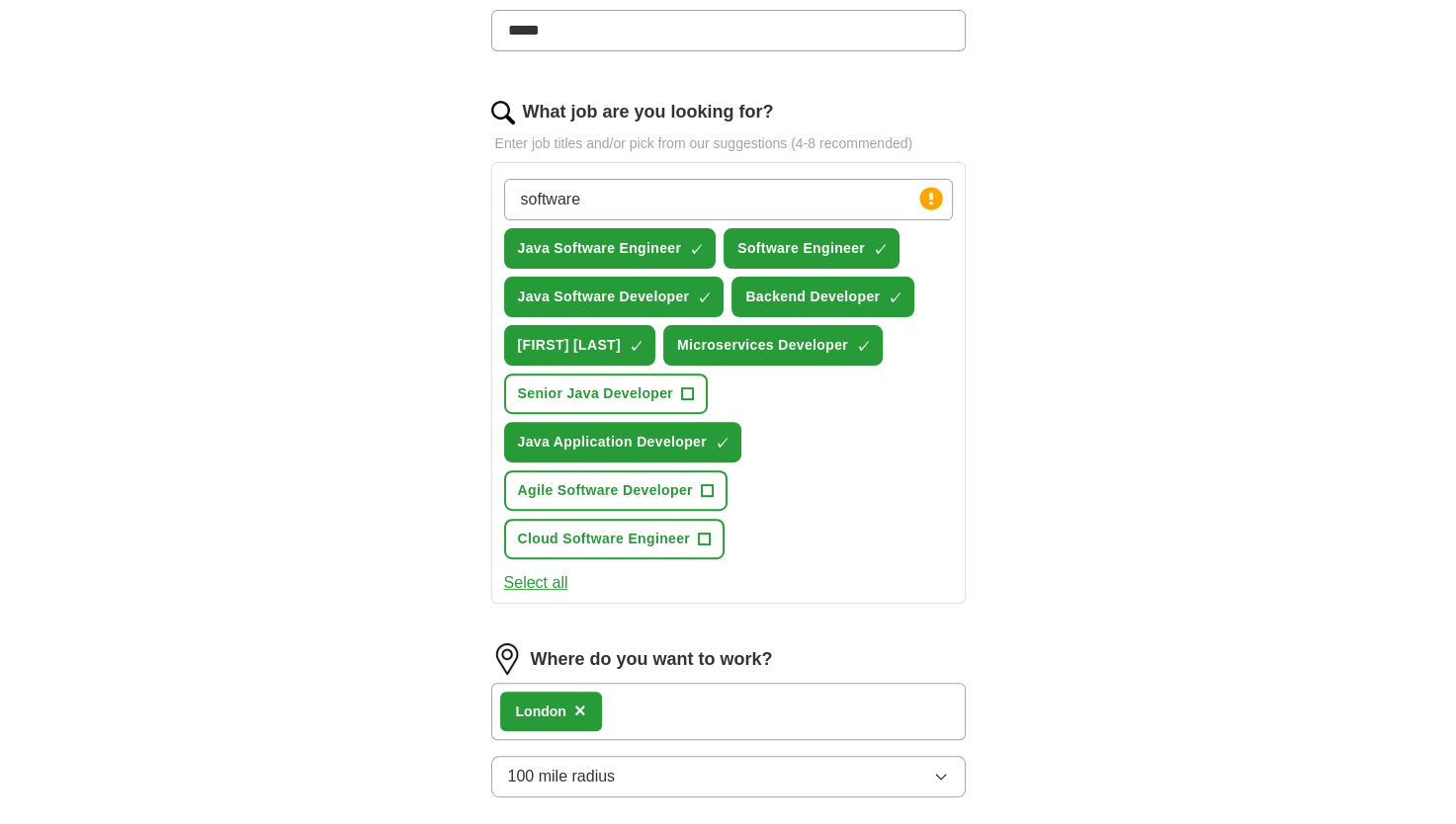 click on "ApplyIQ Let ApplyIQ do the hard work of searching and applying for jobs. Just tell us what youre looking for, and well do the rest. Select a CV [LAST_NAME]_CV.pdf [DD]/[MM]/[YYYY], [HH]:[MM] Upload a different CV By uploading your CV you agree to our T&Cs and Privacy Notice. First Name ********* Last Name ***** What job are you looking for? Enter job titles and/or pick from our suggestions (4-8 recommended) software Press return to add title Java Software Engineer ✓ × Software Engineer ✓ × Java Software Developer ✓ × Backend Developer ✓ × java developer ✓ × Microservices Developer ✓ × Senior Java Developer + Java Application Developer ✓ × Agile Software Developer + Cloud Software Engineer + Select all Where do you want to work? [CITY] × 100 mile radius Whats your minimum salary? At least £ 46k per year £ 20 k £ 100 k+ Update ApplyIQ settings Go to dashboard" at bounding box center (728, 339) 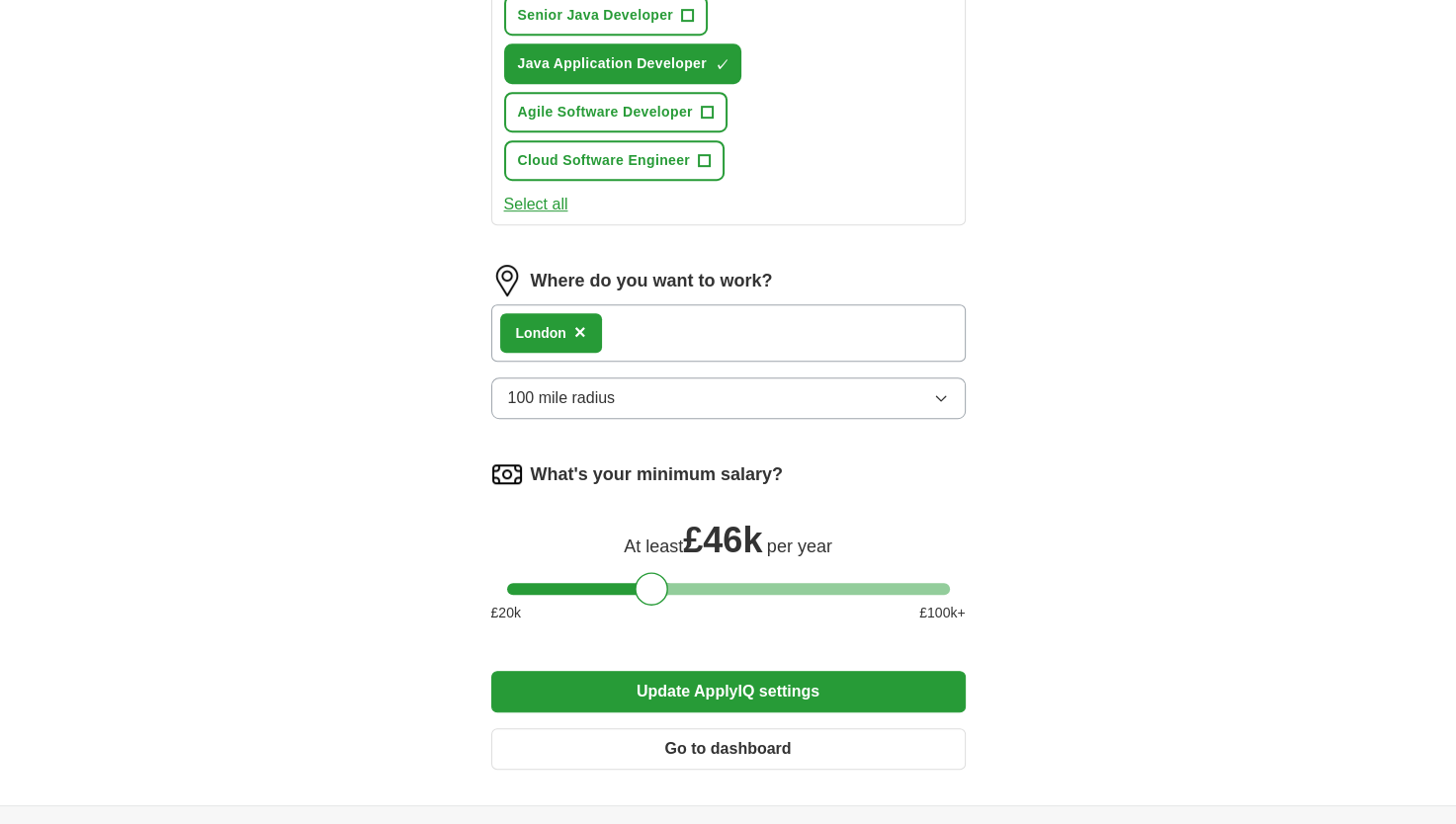 scroll, scrollTop: 945, scrollLeft: 0, axis: vertical 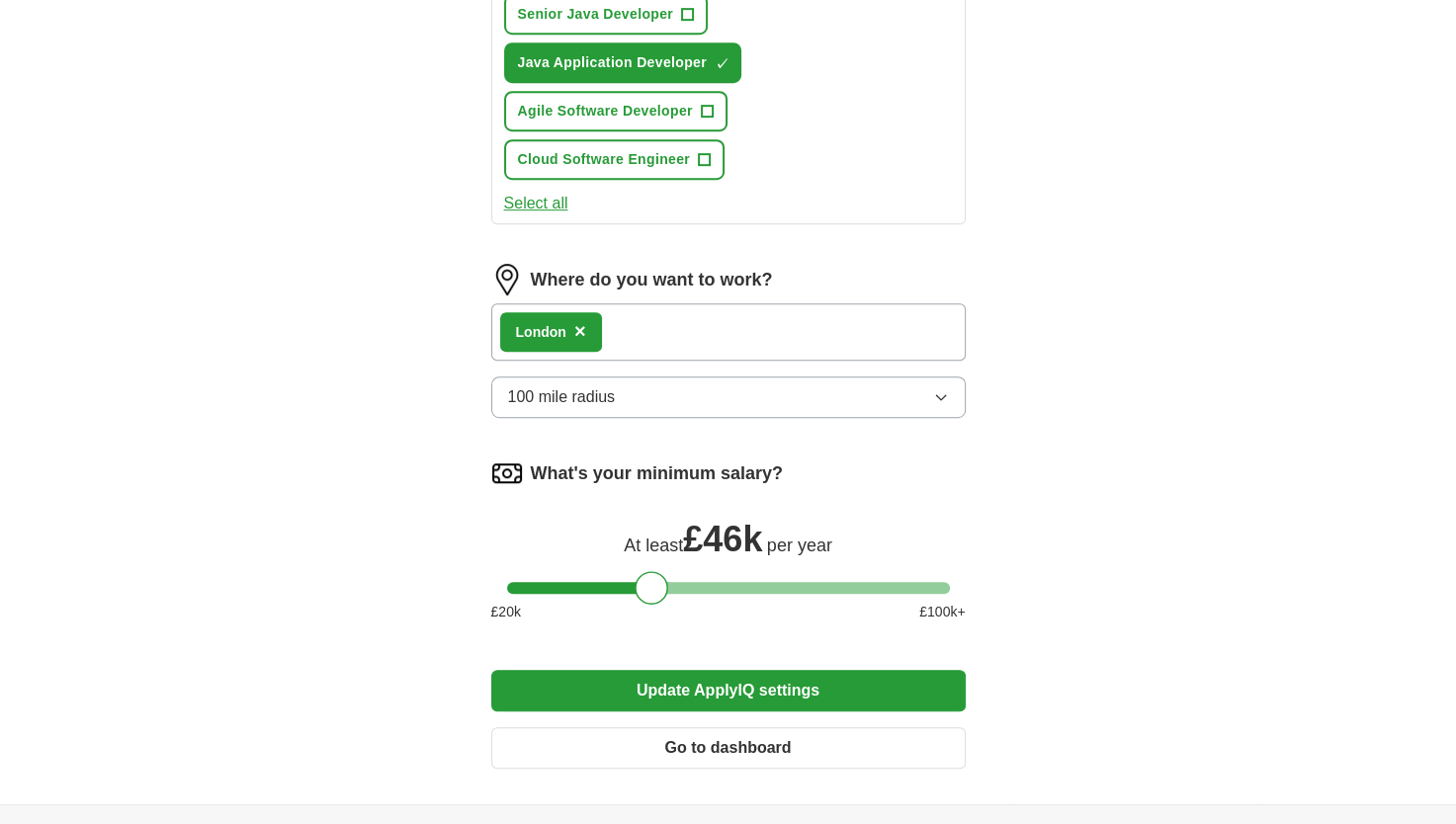type 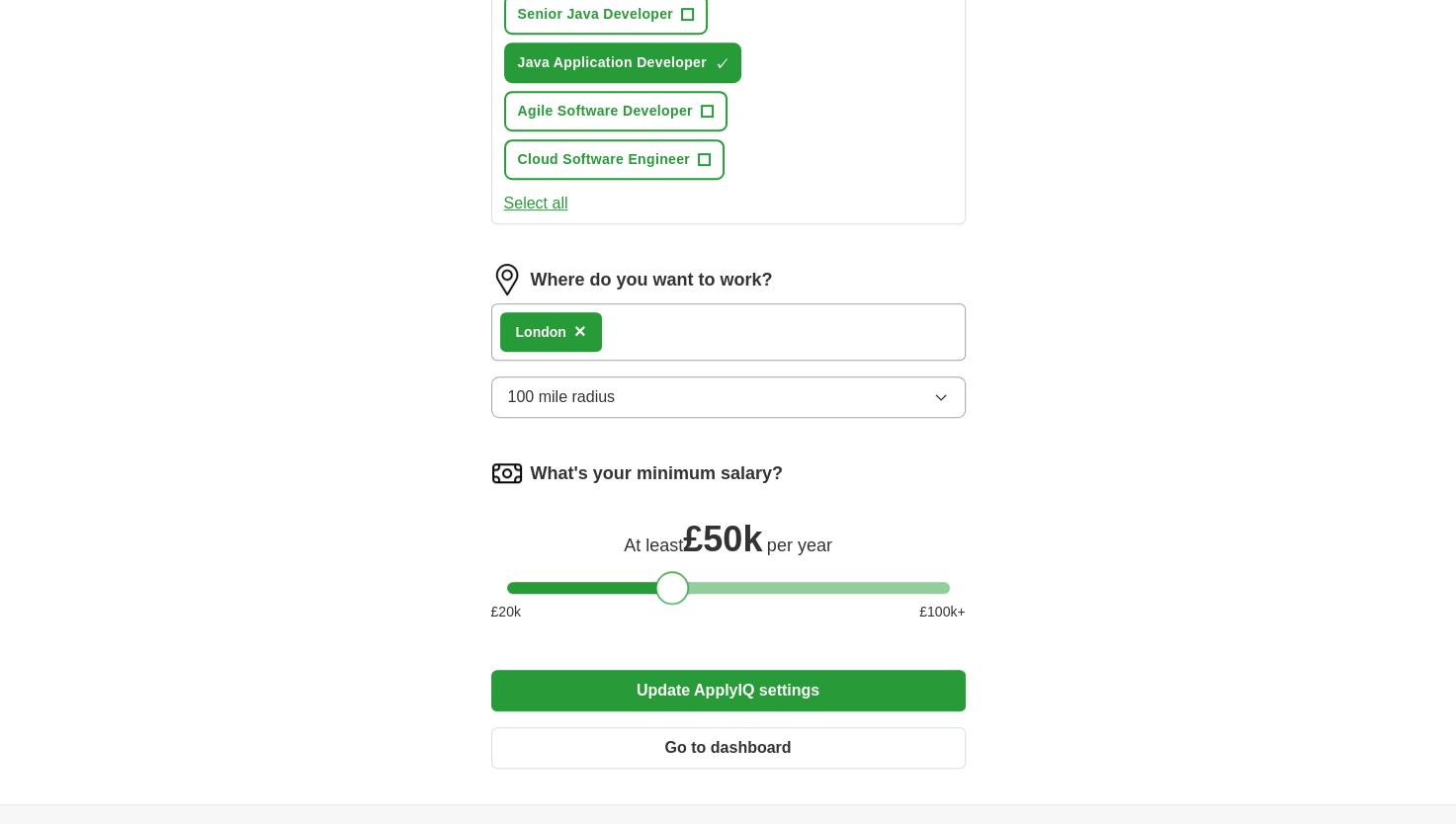 drag, startPoint x: 649, startPoint y: 524, endPoint x: 670, endPoint y: 524, distance: 21 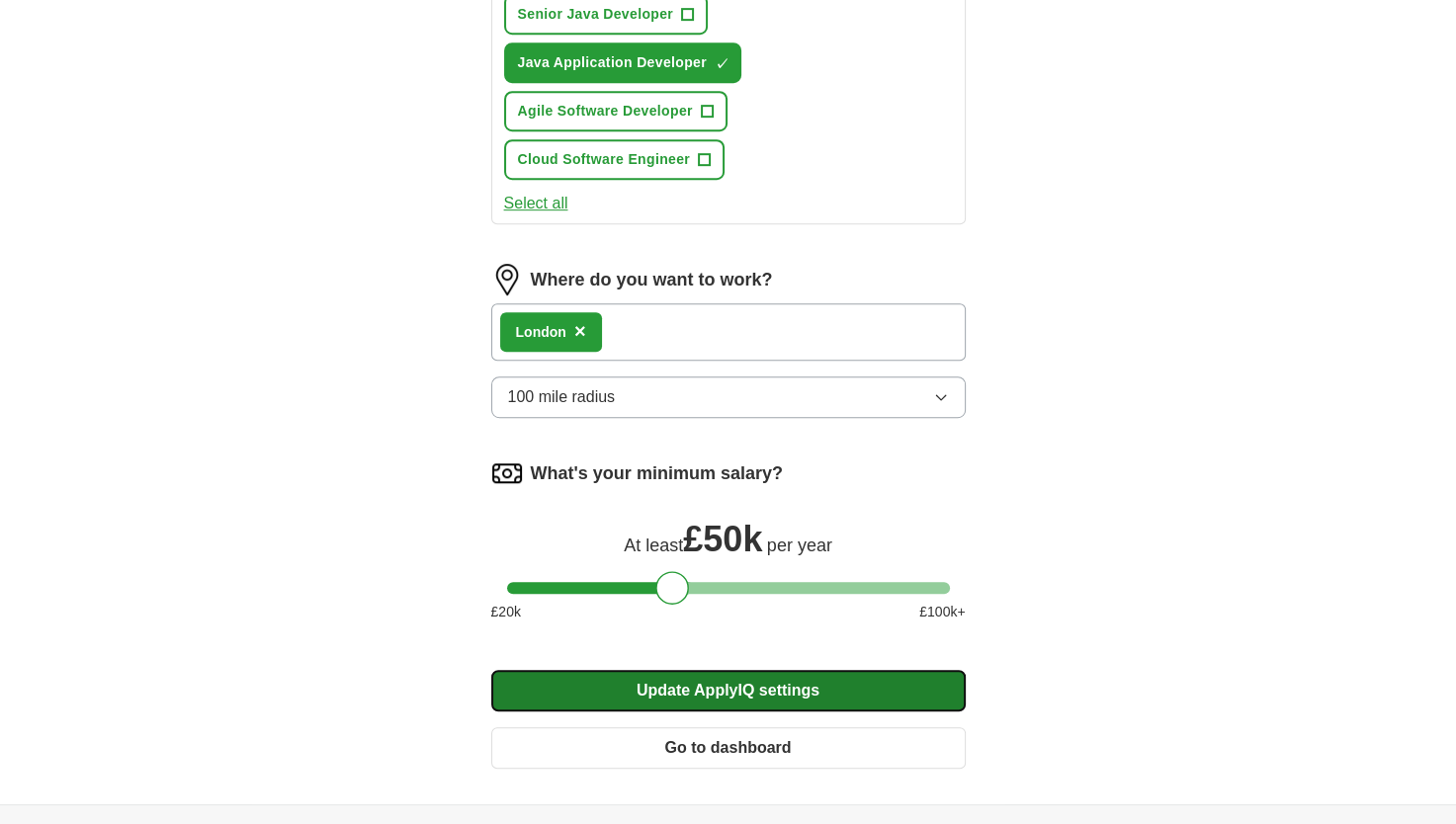 click on "Update ApplyIQ settings" at bounding box center (728, 691) 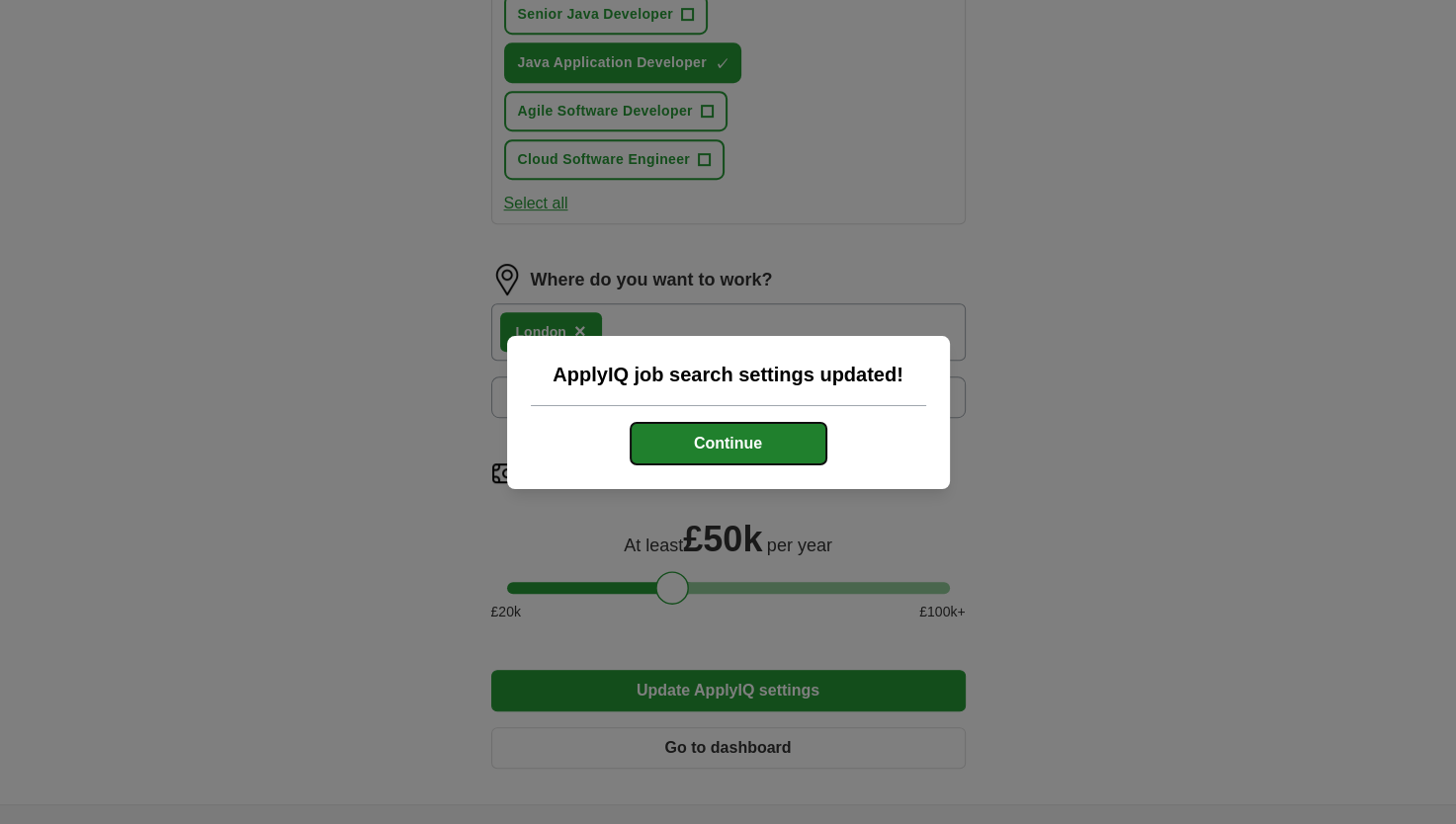 click on "Continue" at bounding box center [728, 444] 